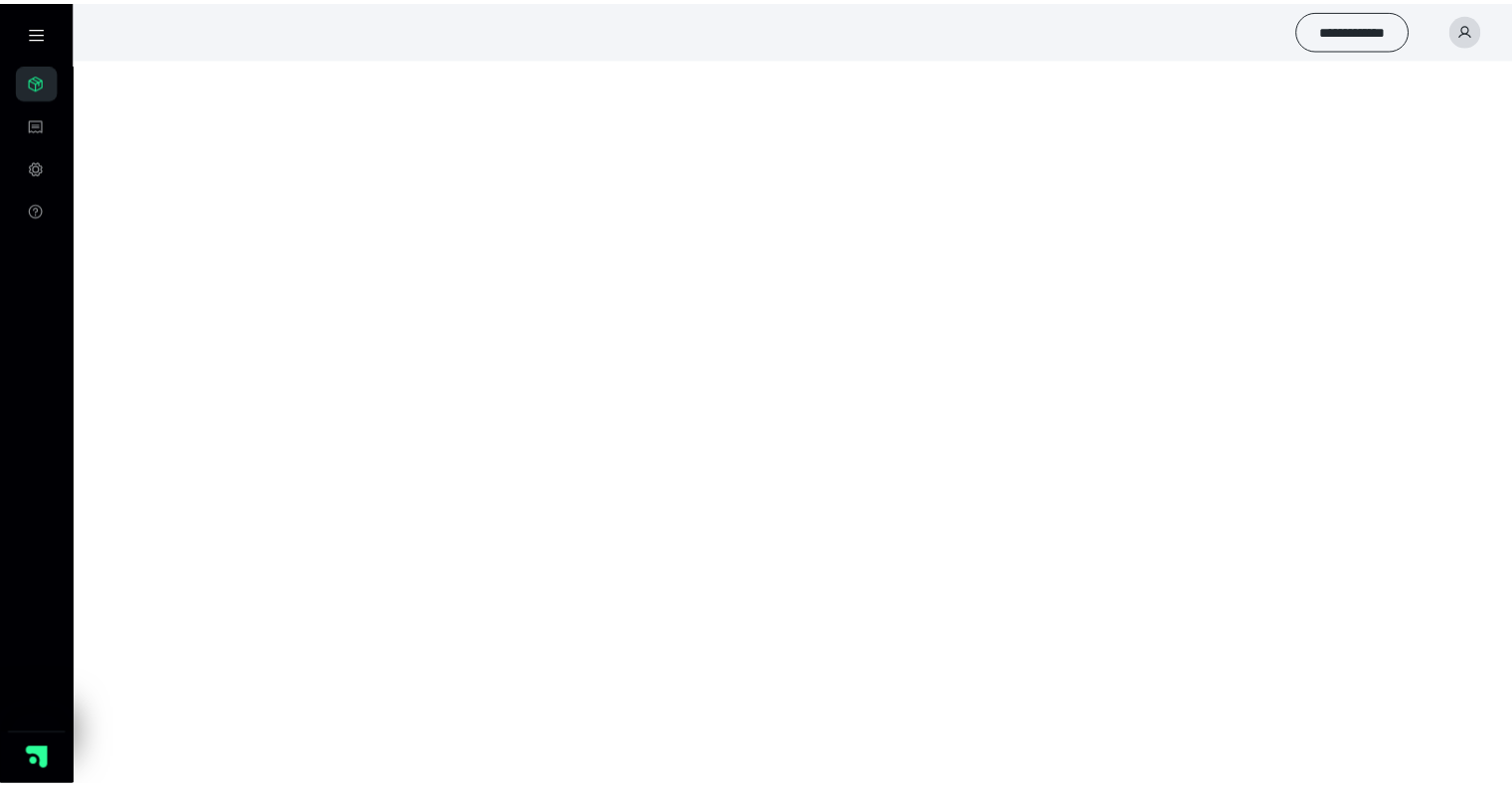 scroll, scrollTop: 0, scrollLeft: 0, axis: both 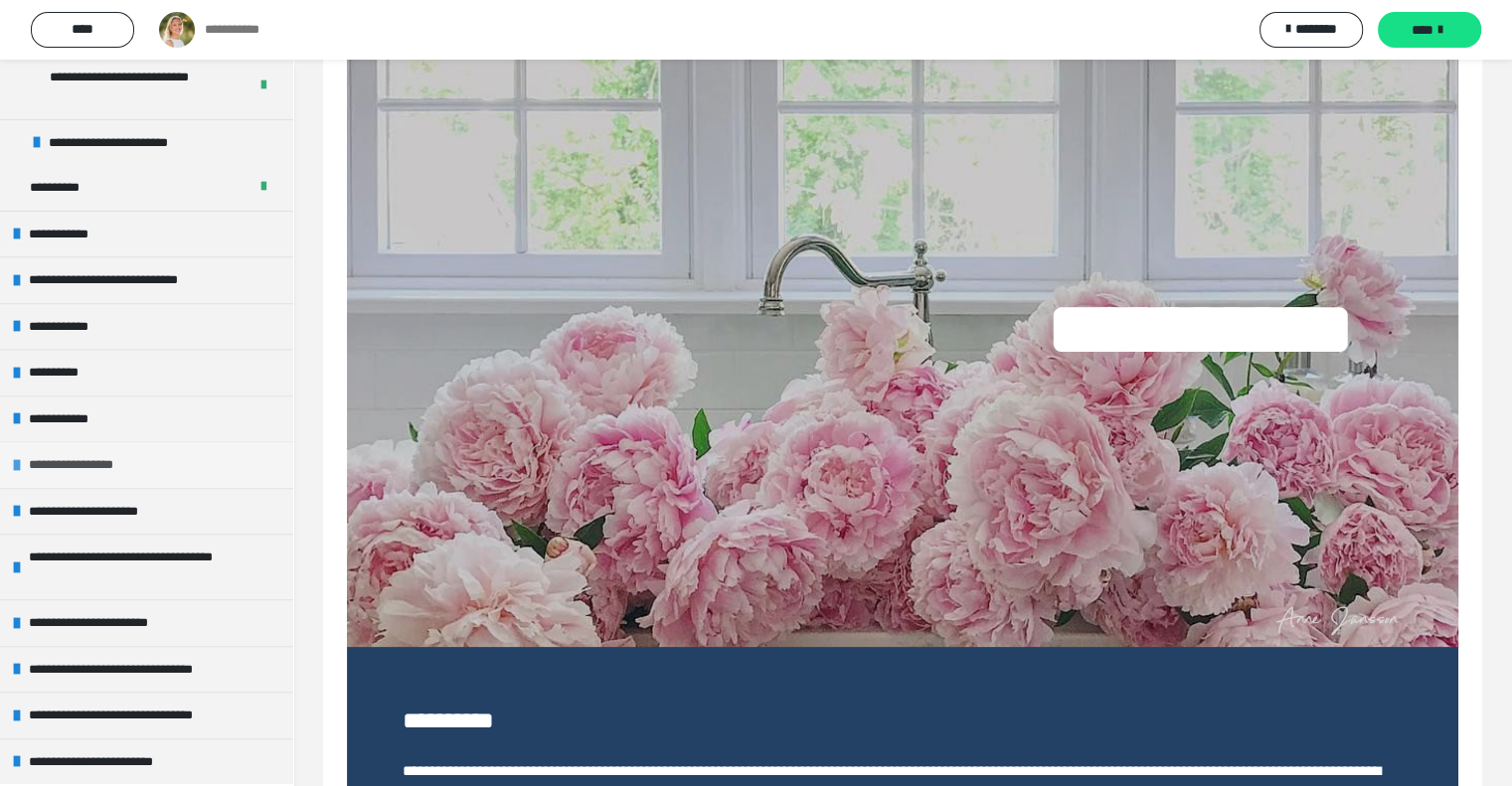 click on "**********" at bounding box center [88, 465] 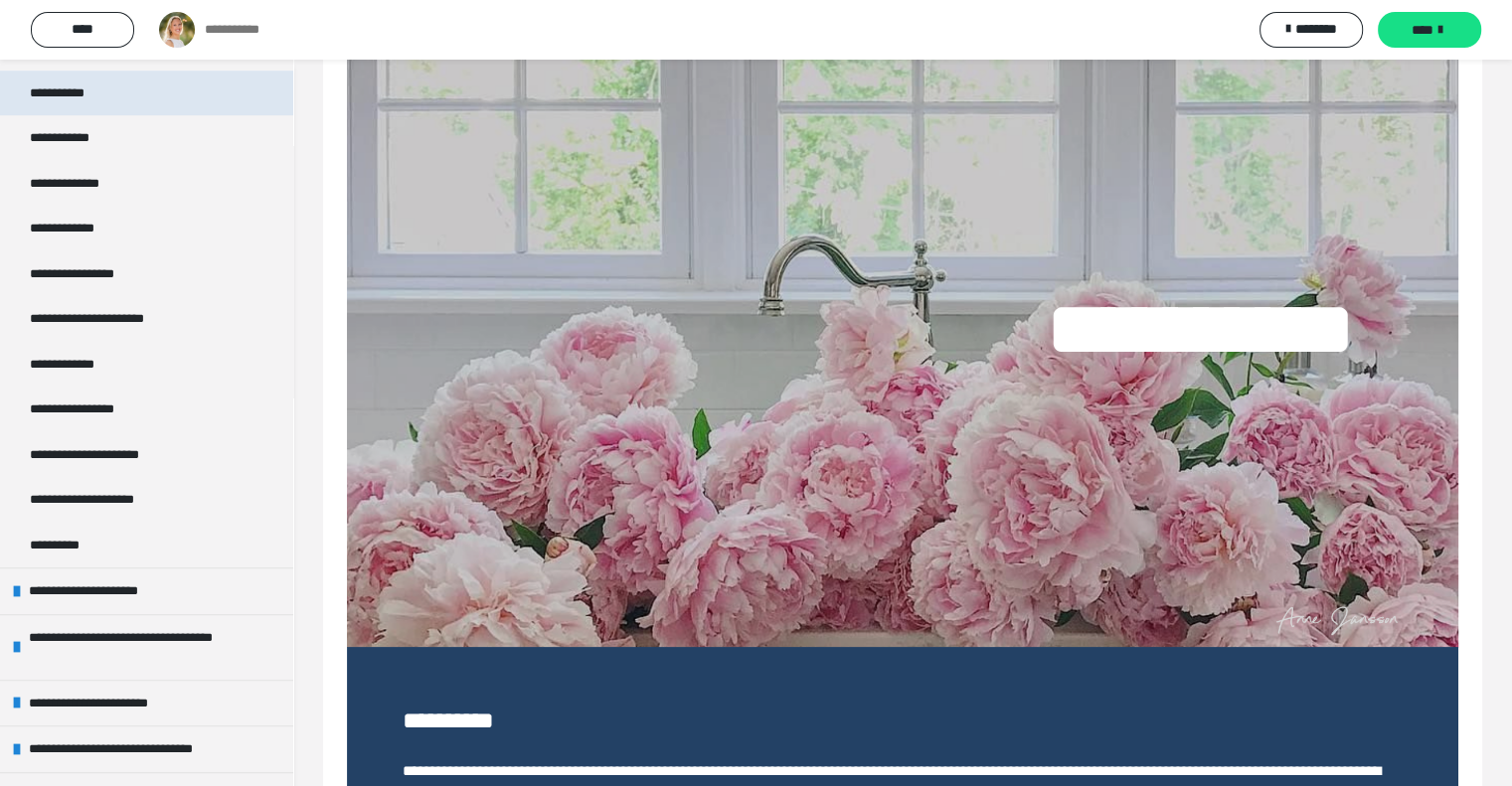 scroll, scrollTop: 1179, scrollLeft: 0, axis: vertical 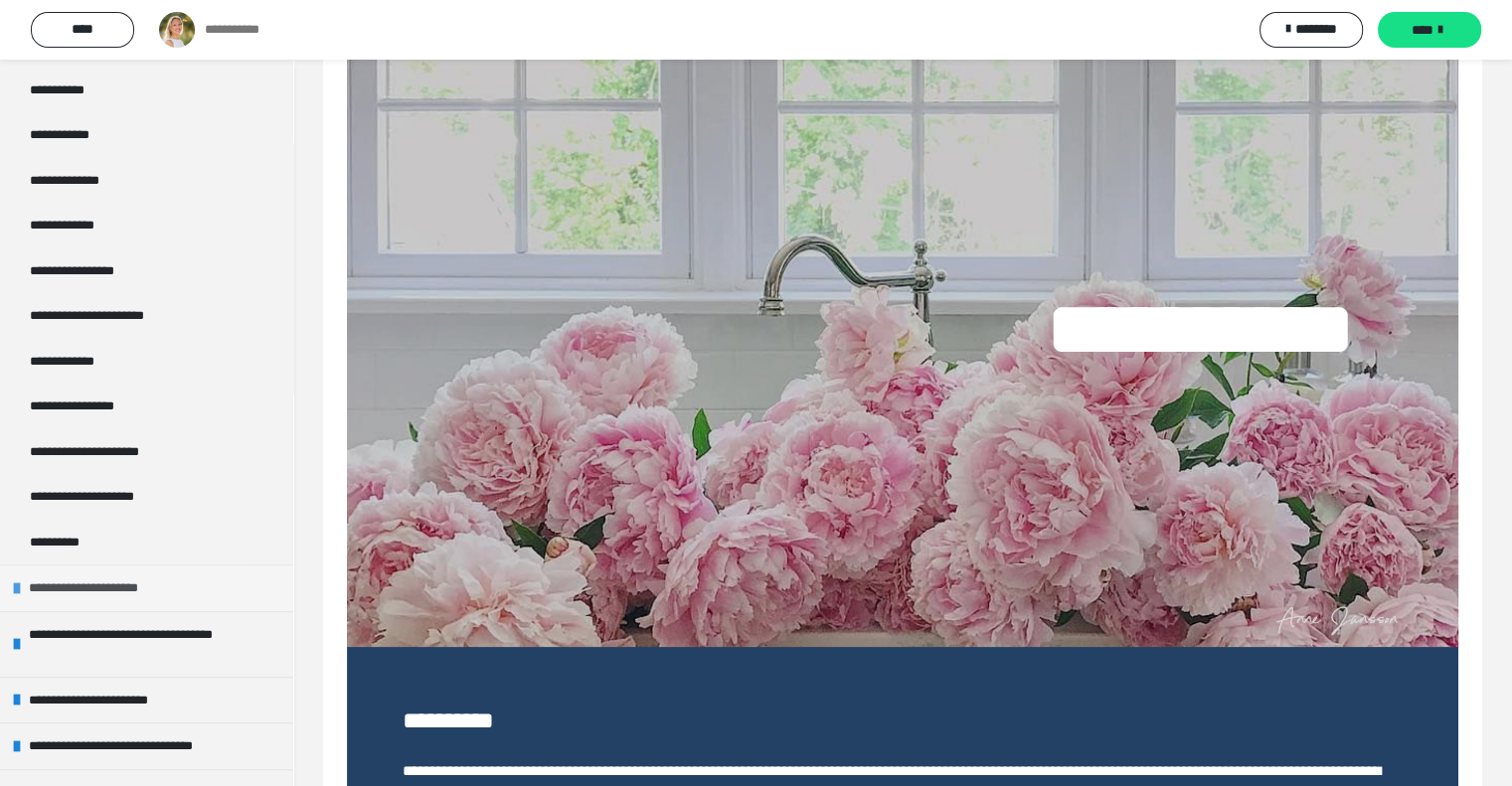 click on "**********" at bounding box center [99, 588] 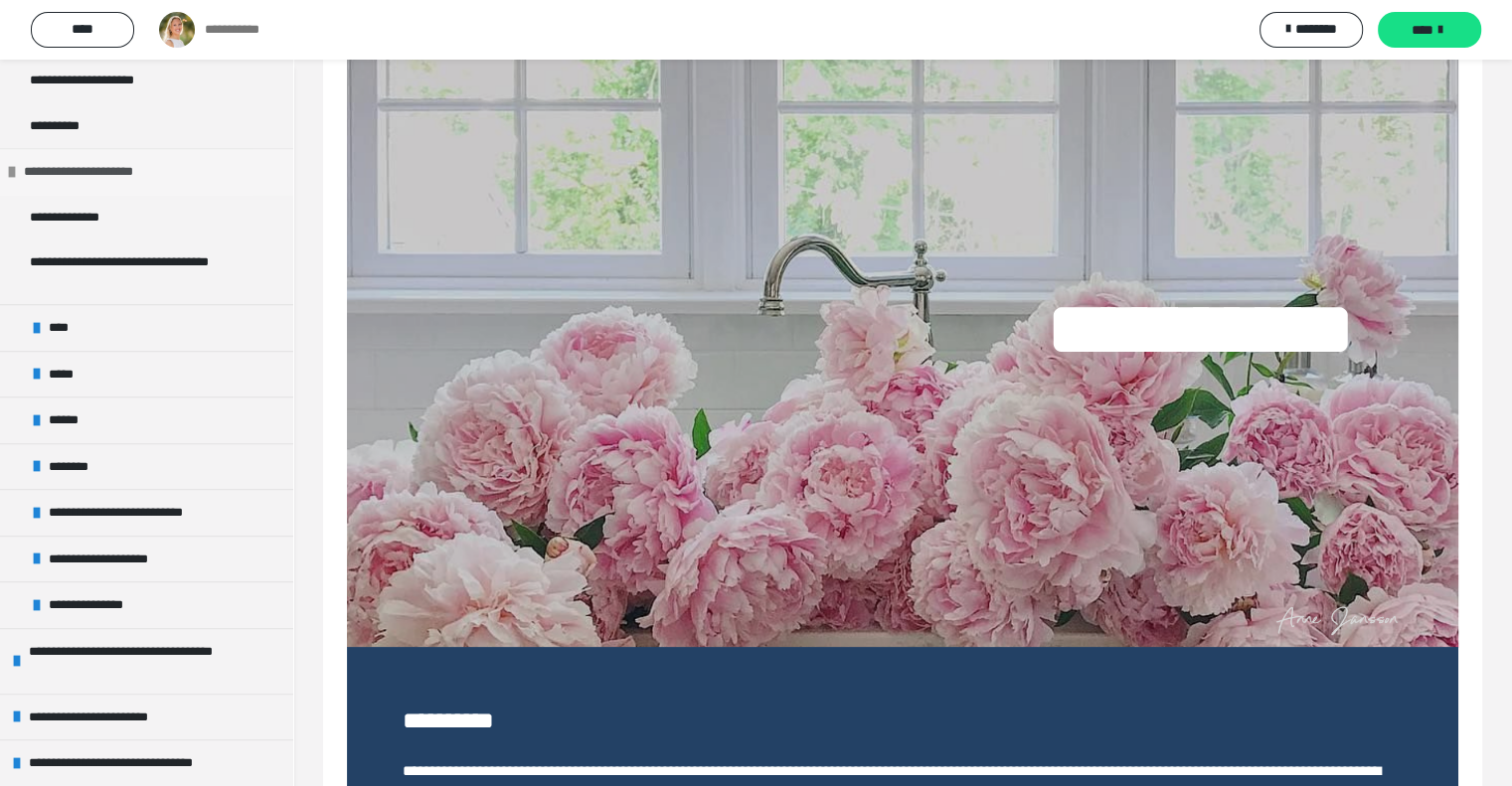 scroll, scrollTop: 1624, scrollLeft: 0, axis: vertical 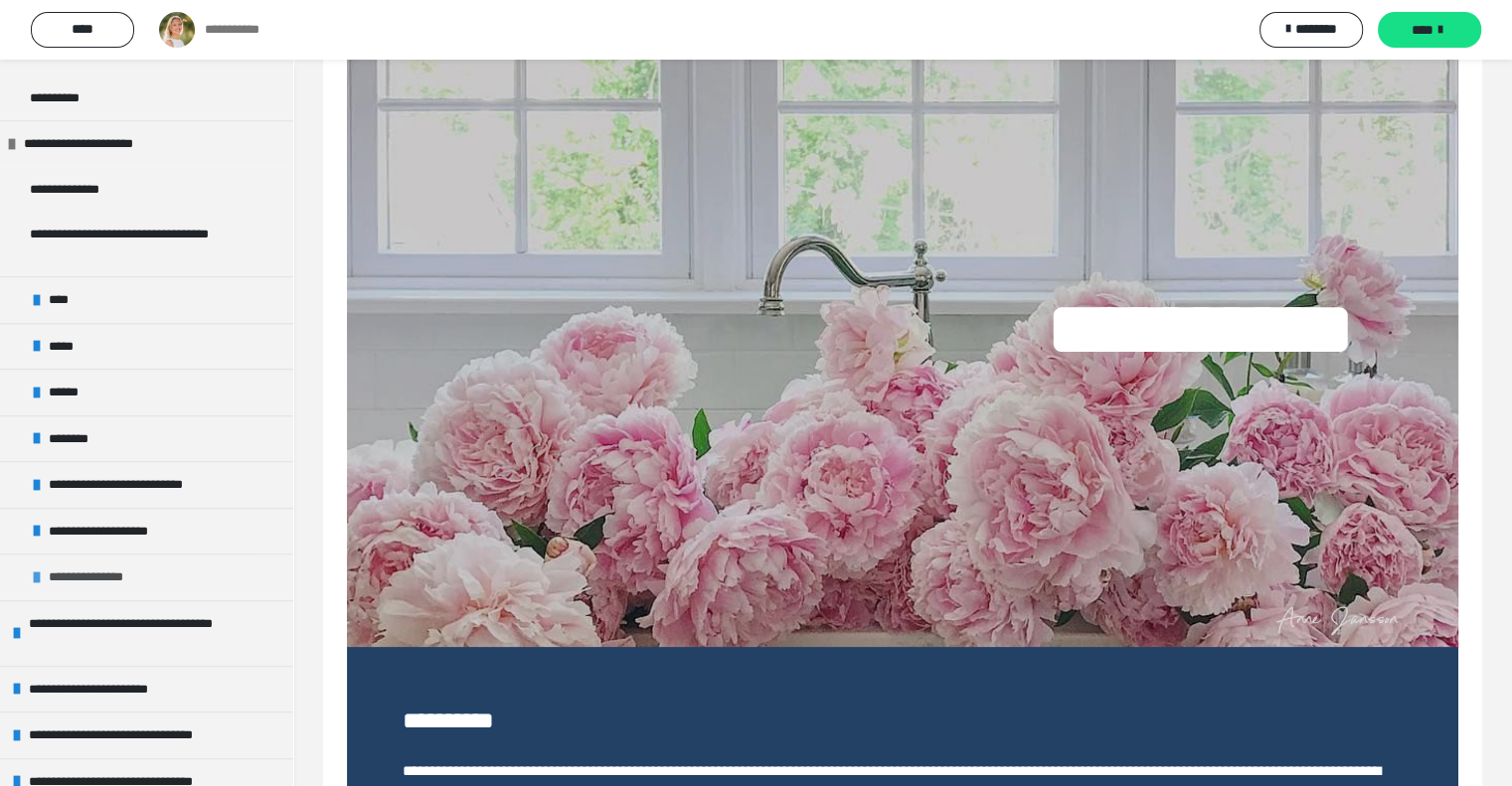 click on "**********" at bounding box center [99, 577] 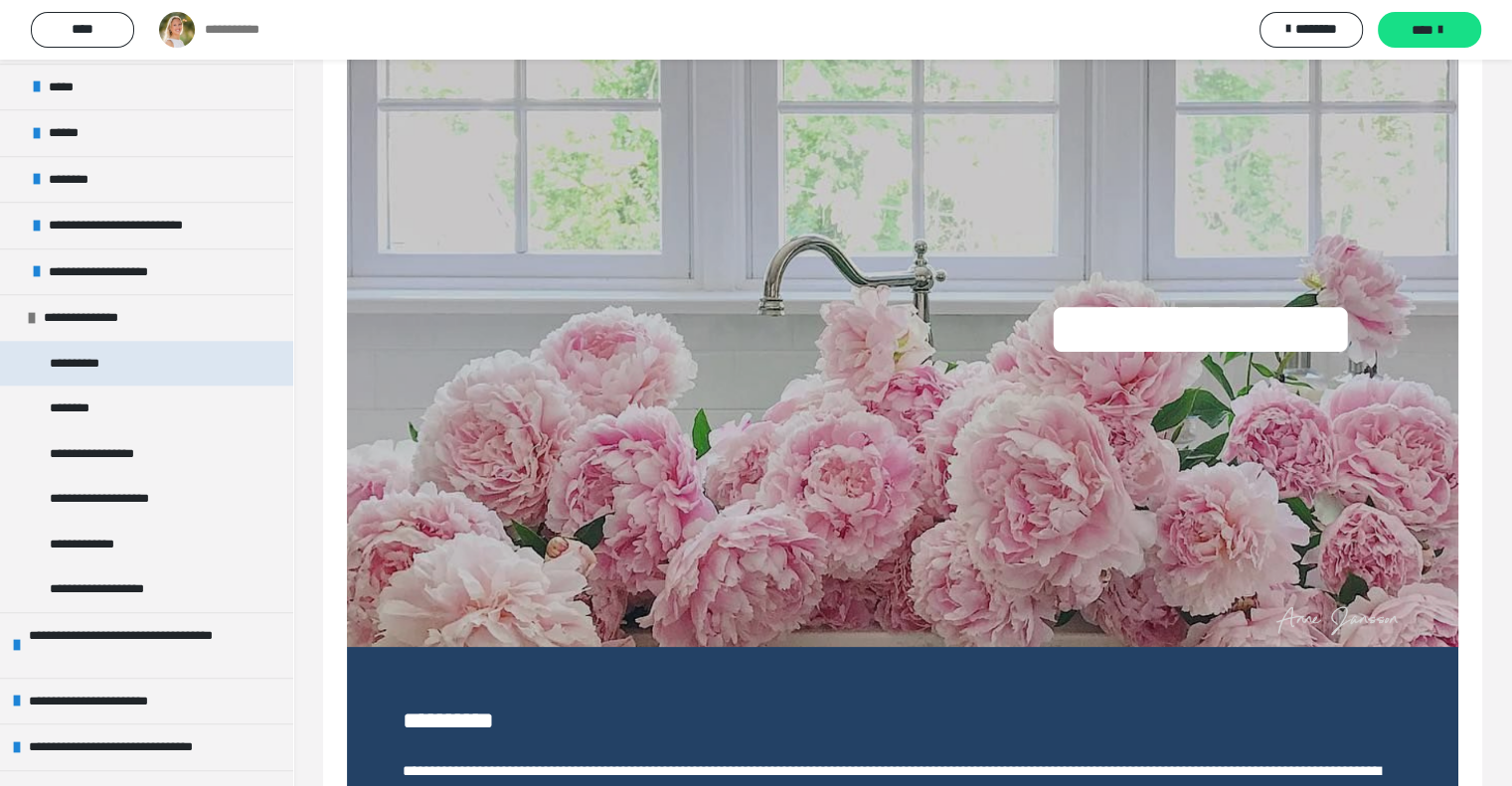 scroll, scrollTop: 1887, scrollLeft: 0, axis: vertical 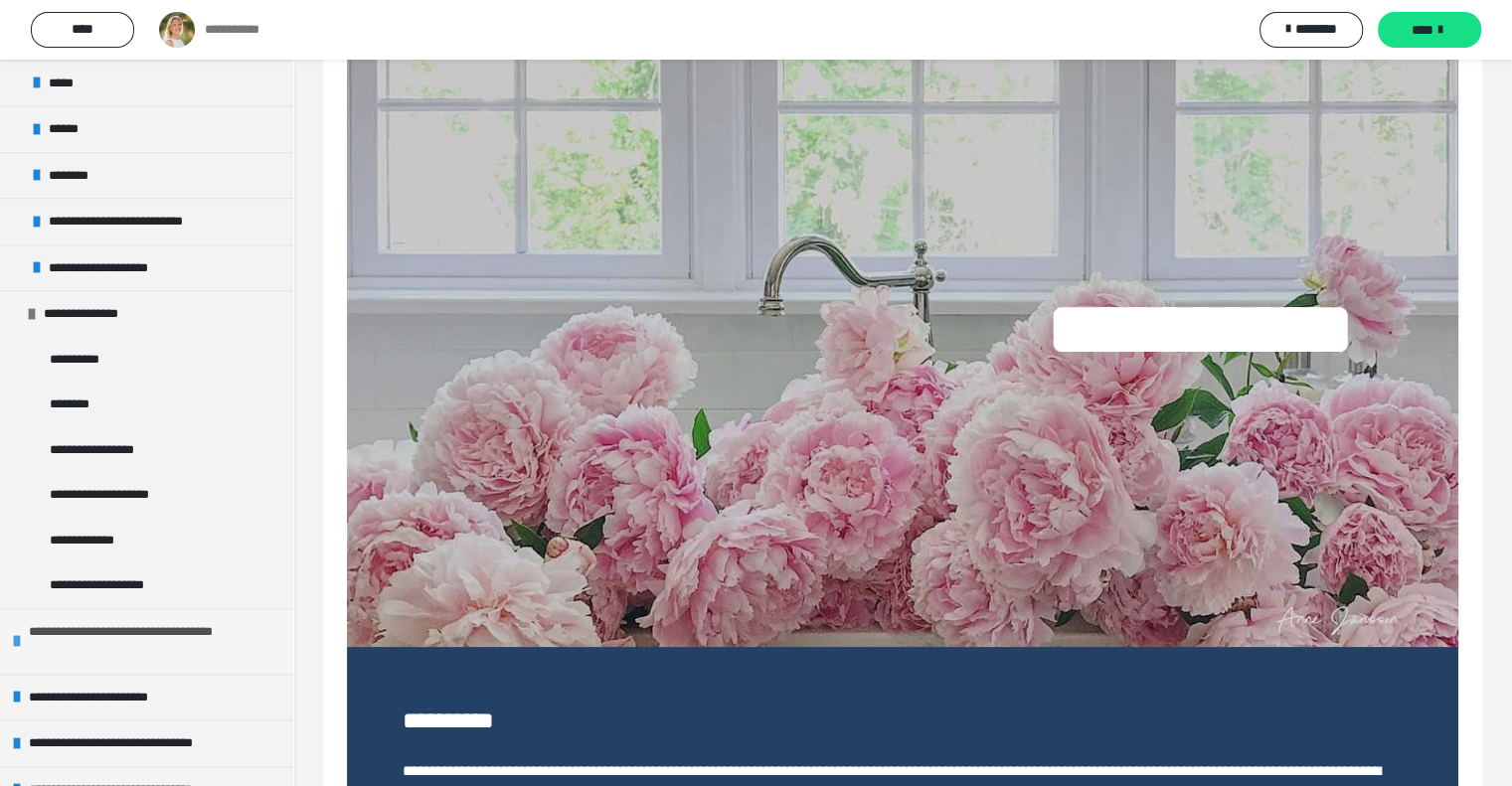 click on "**********" at bounding box center (148, 641) 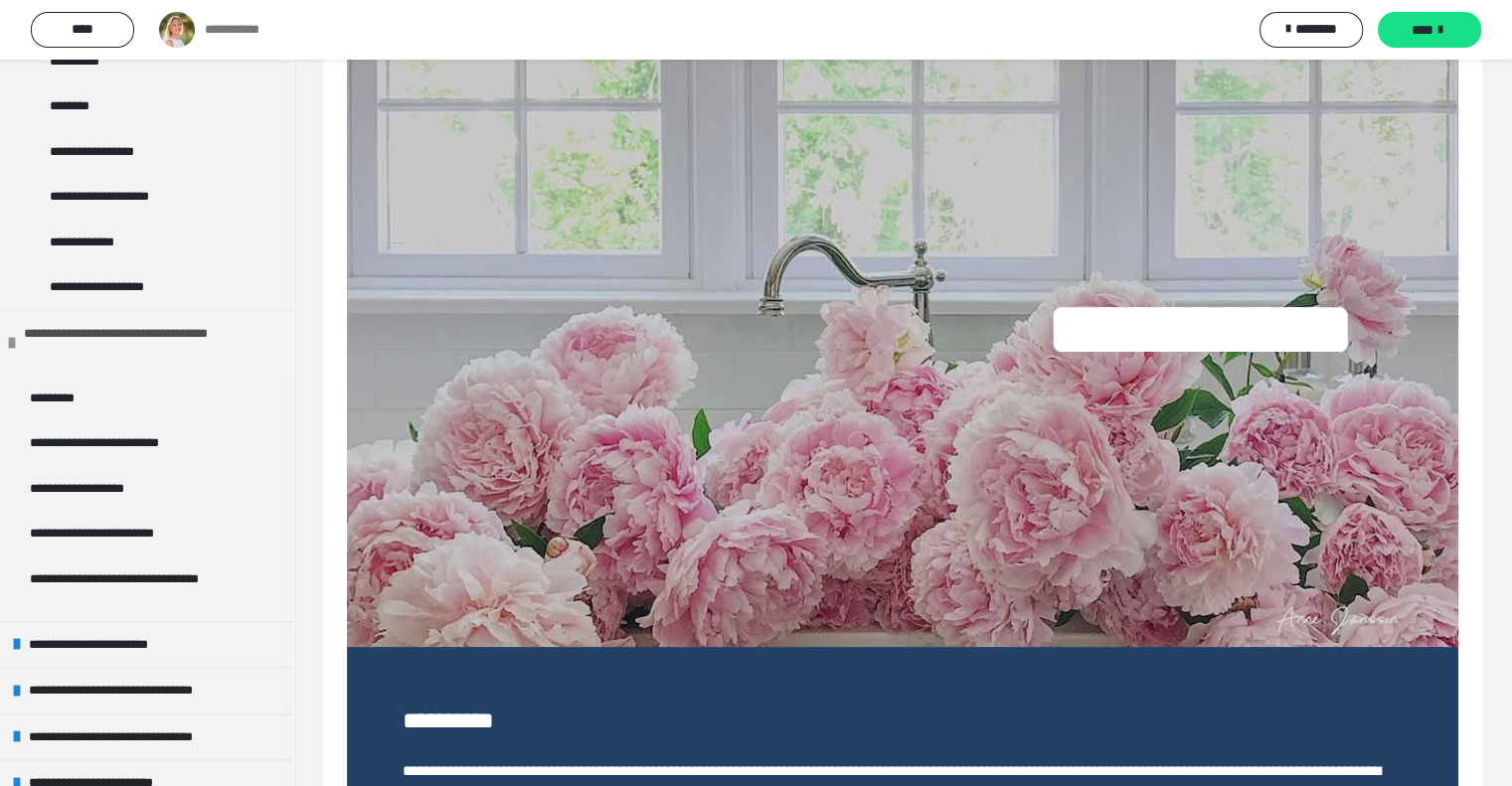 scroll, scrollTop: 2205, scrollLeft: 0, axis: vertical 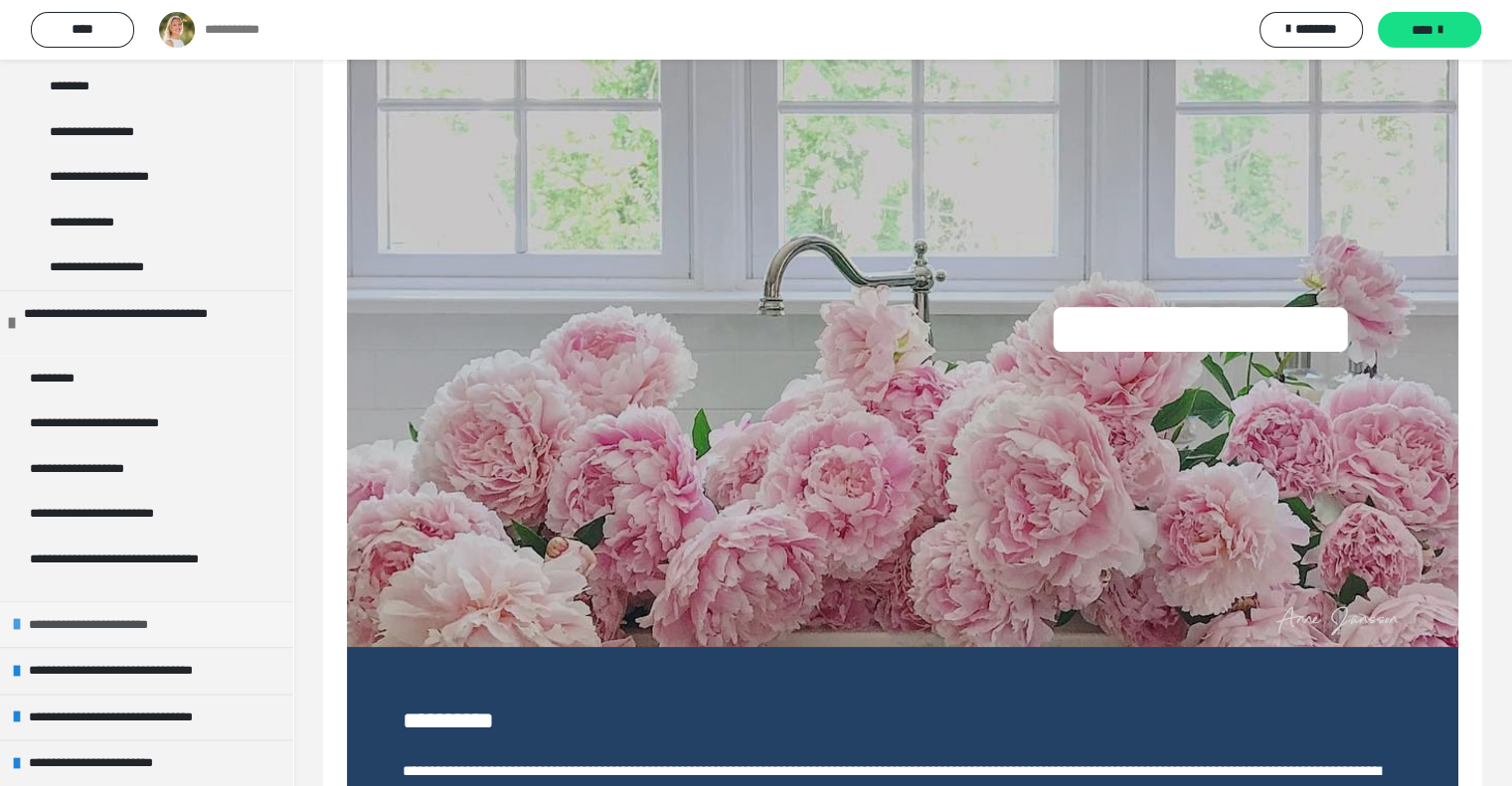 click on "**********" at bounding box center [108, 625] 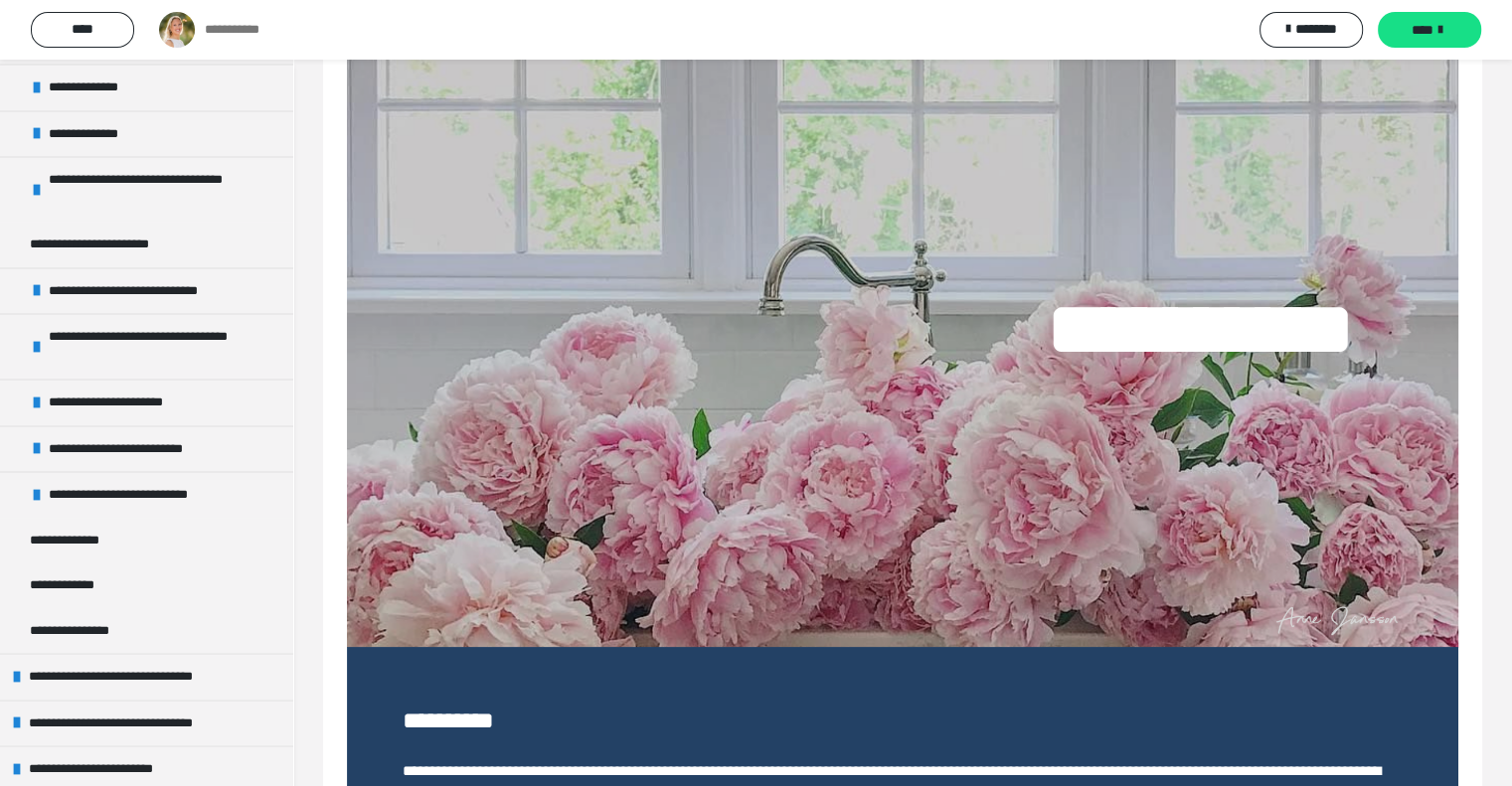 scroll, scrollTop: 2949, scrollLeft: 0, axis: vertical 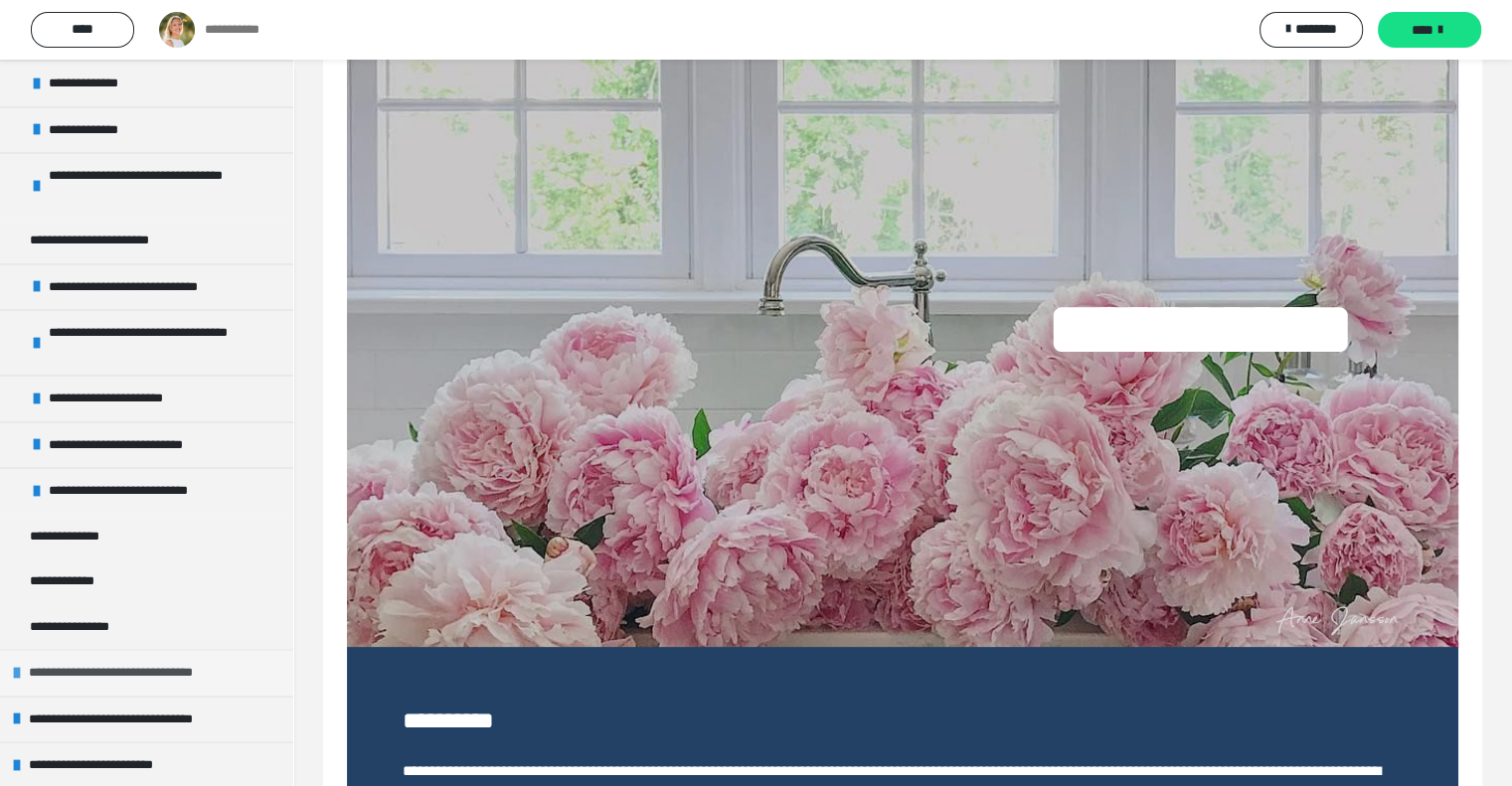 click on "**********" at bounding box center (138, 673) 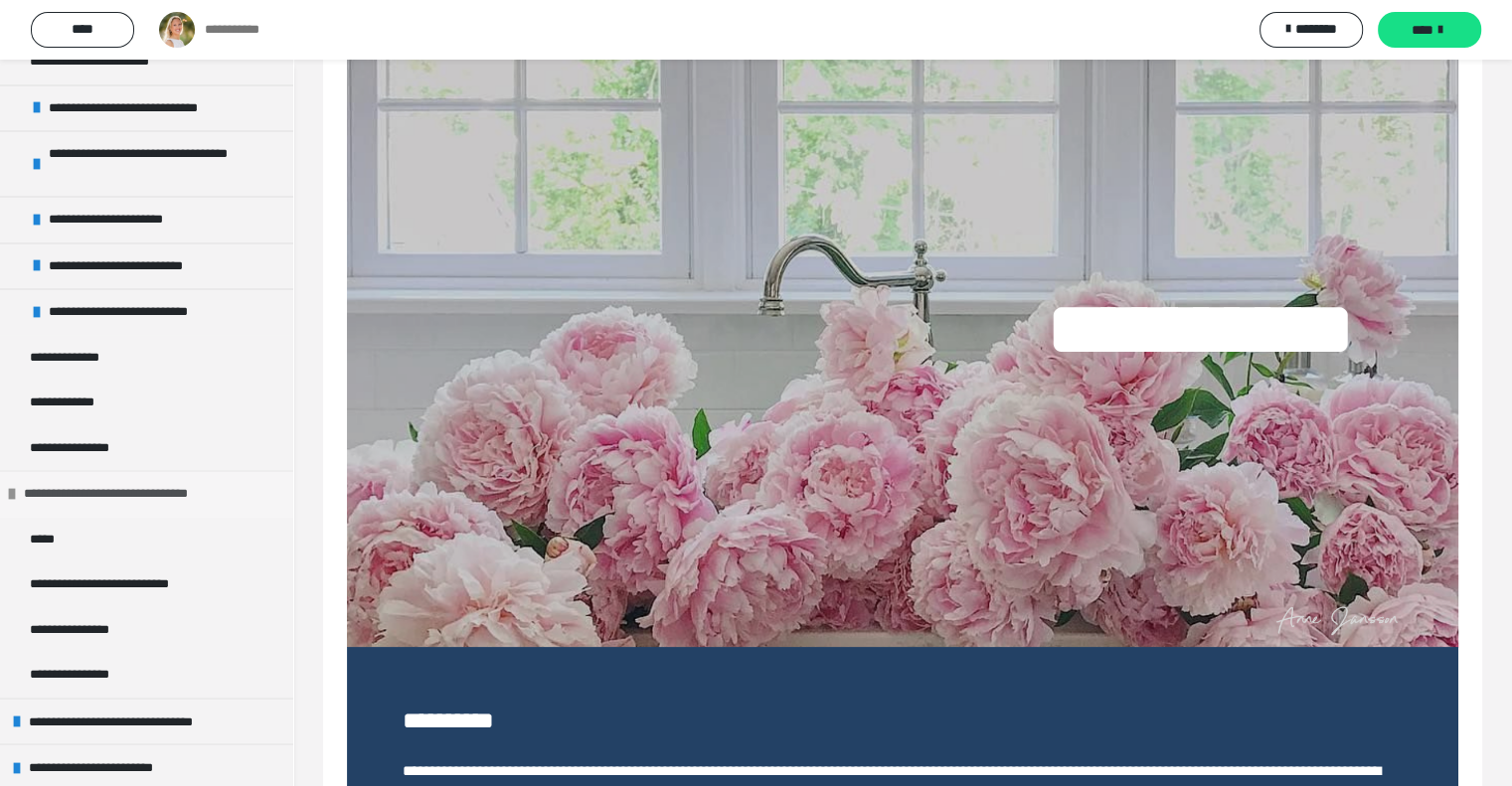 scroll, scrollTop: 3129, scrollLeft: 0, axis: vertical 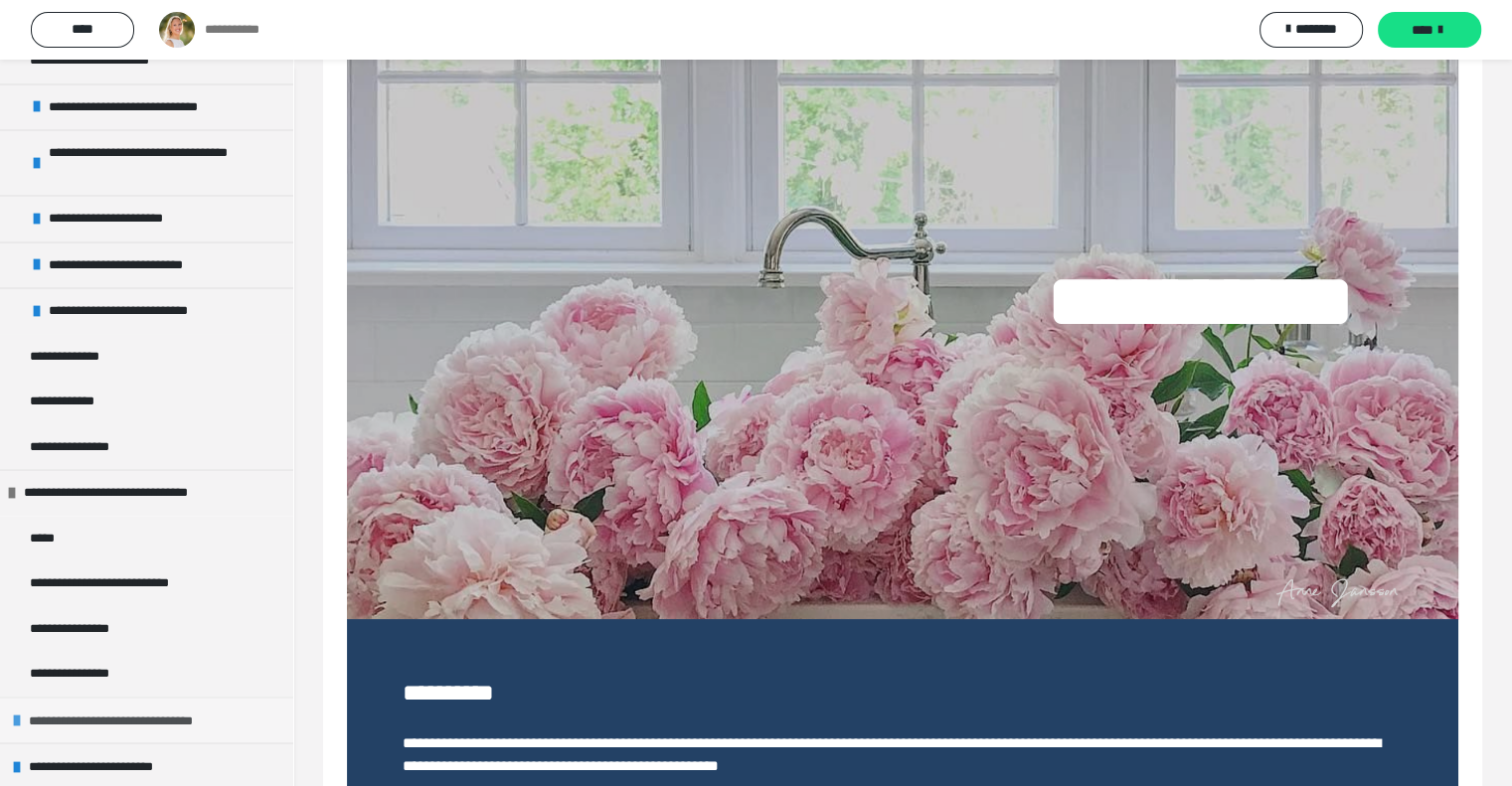 click on "**********" at bounding box center [136, 720] 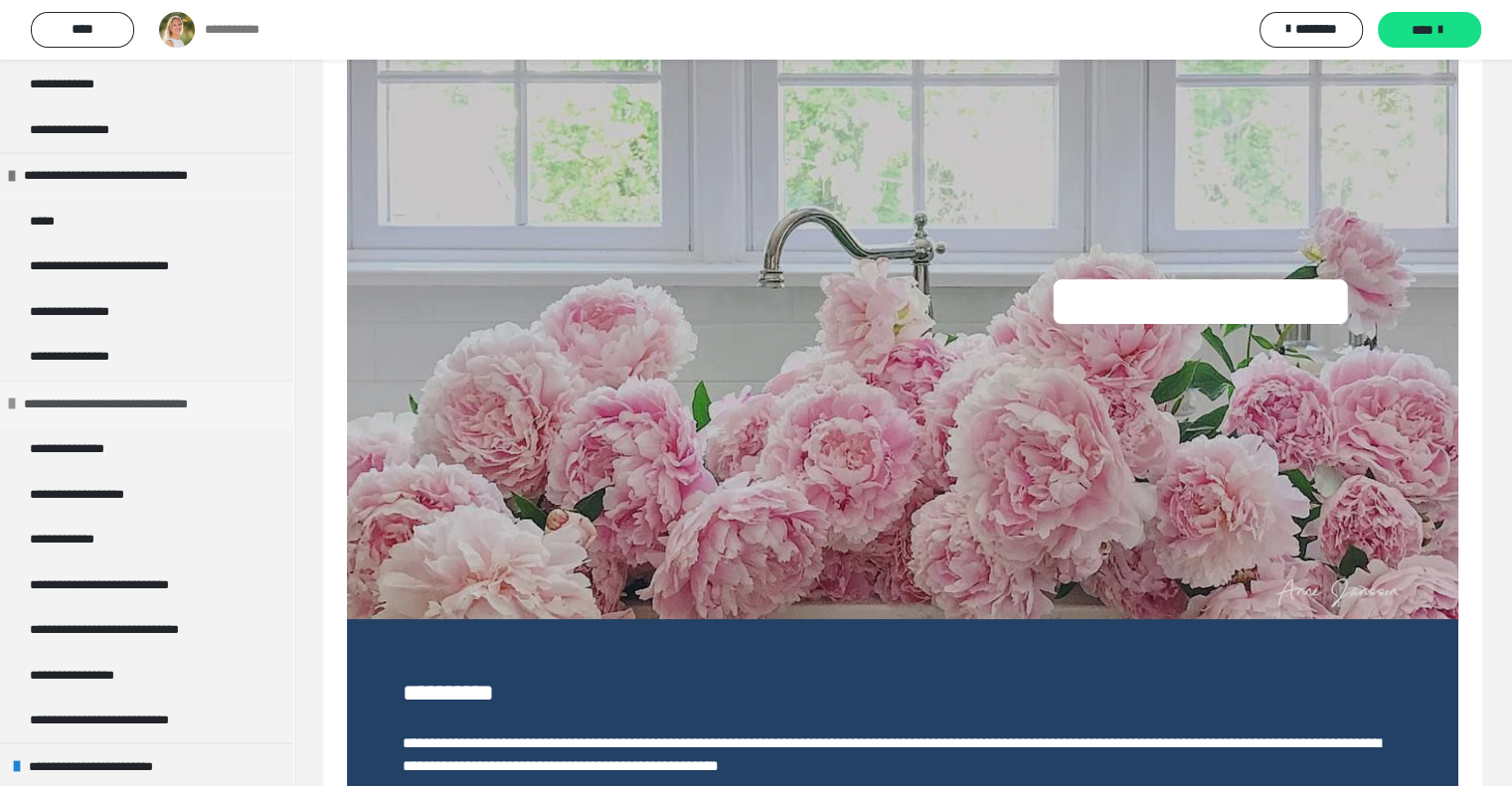 scroll, scrollTop: 3446, scrollLeft: 0, axis: vertical 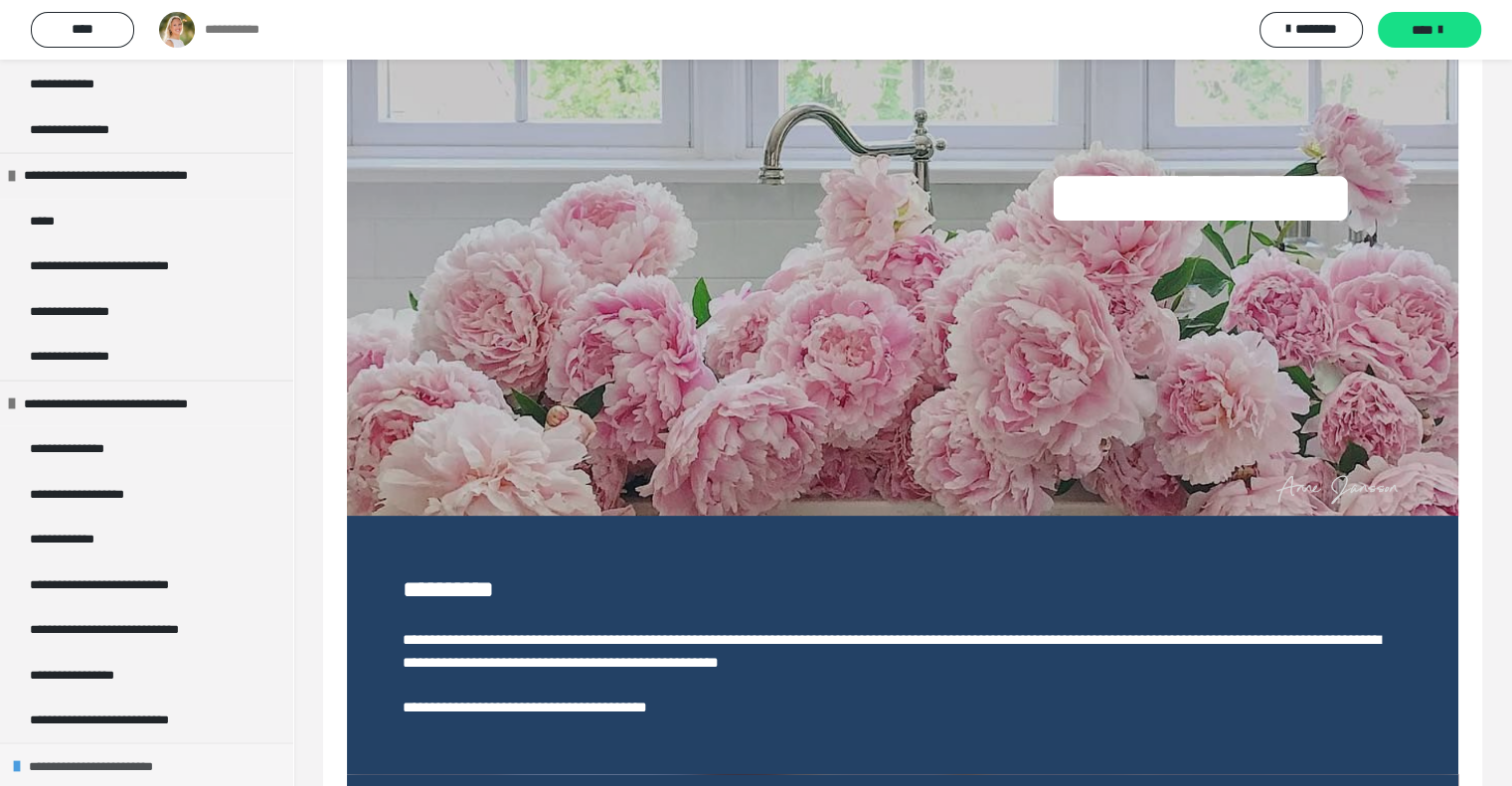 click on "**********" at bounding box center [108, 766] 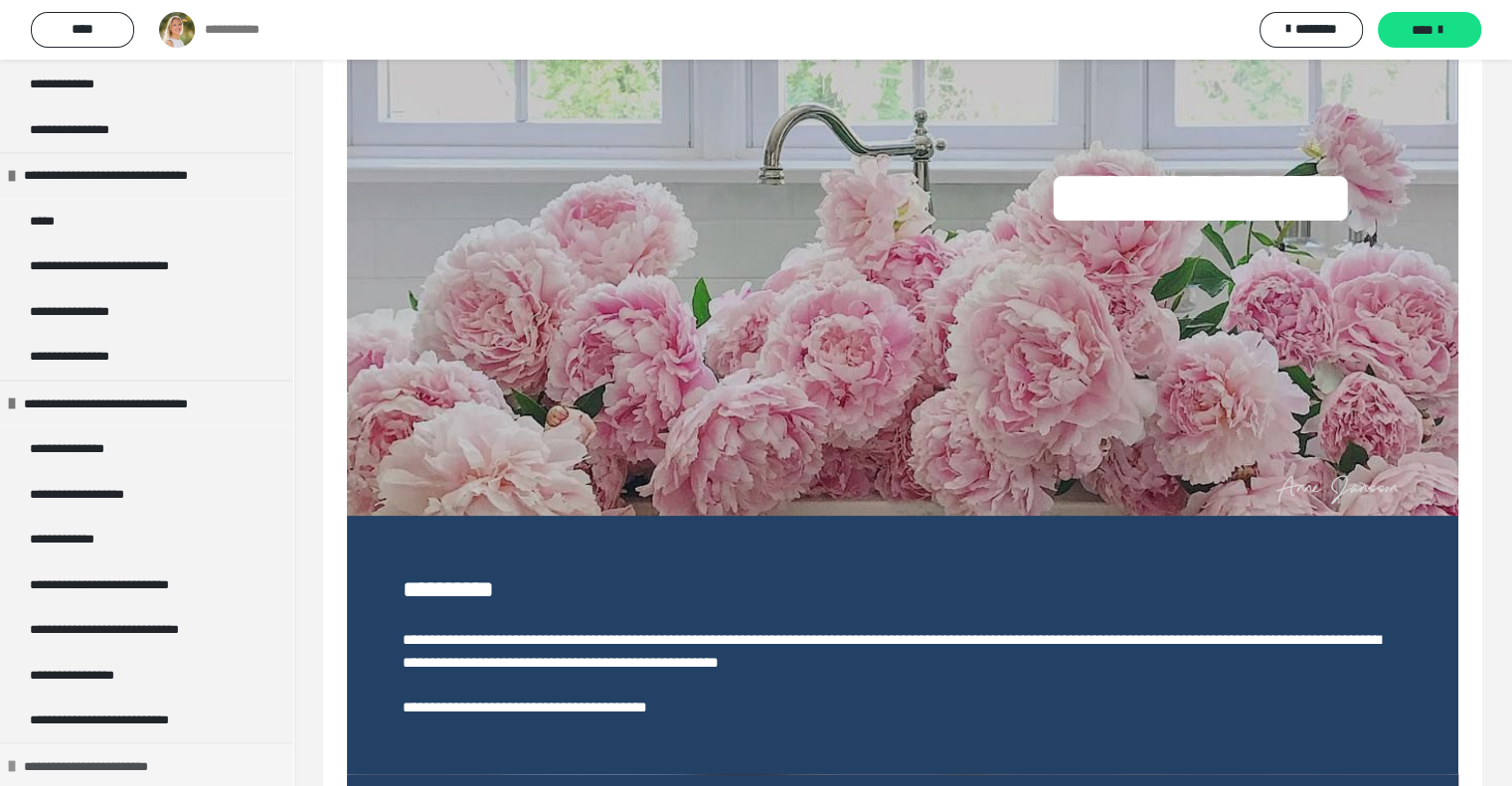 click on "**********" at bounding box center (103, 766) 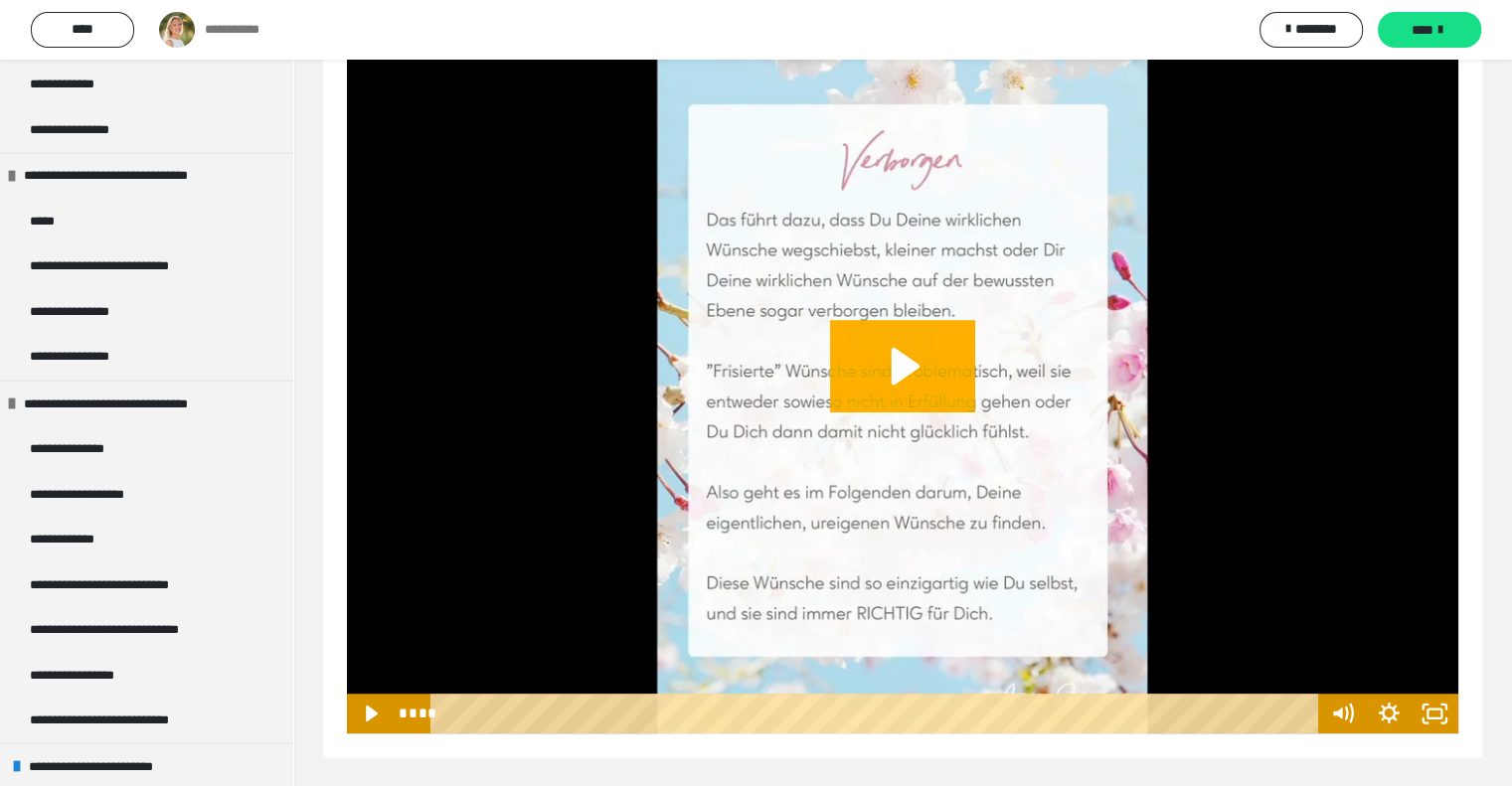 scroll, scrollTop: 1037, scrollLeft: 0, axis: vertical 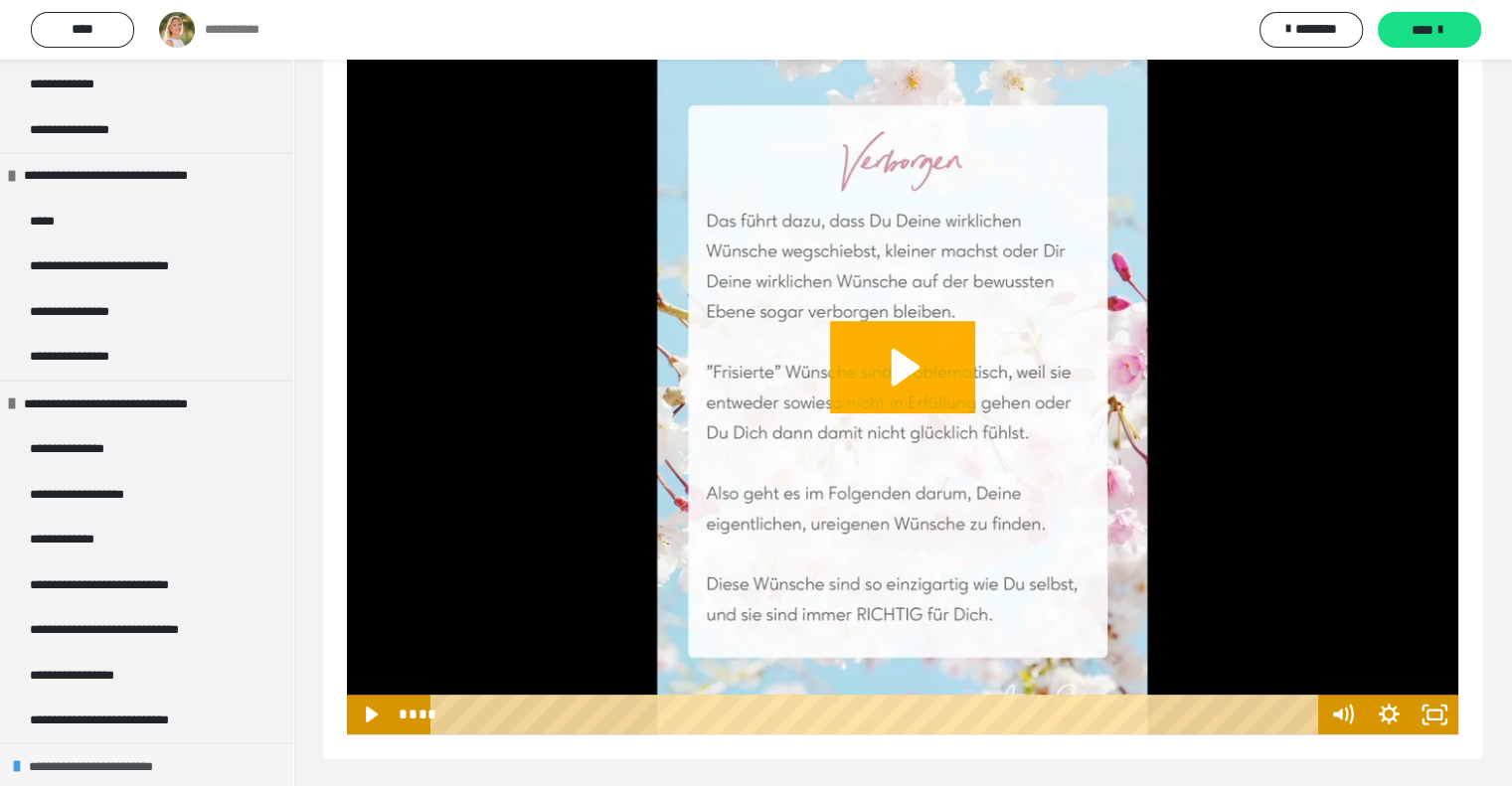 click on "**********" at bounding box center (108, 766) 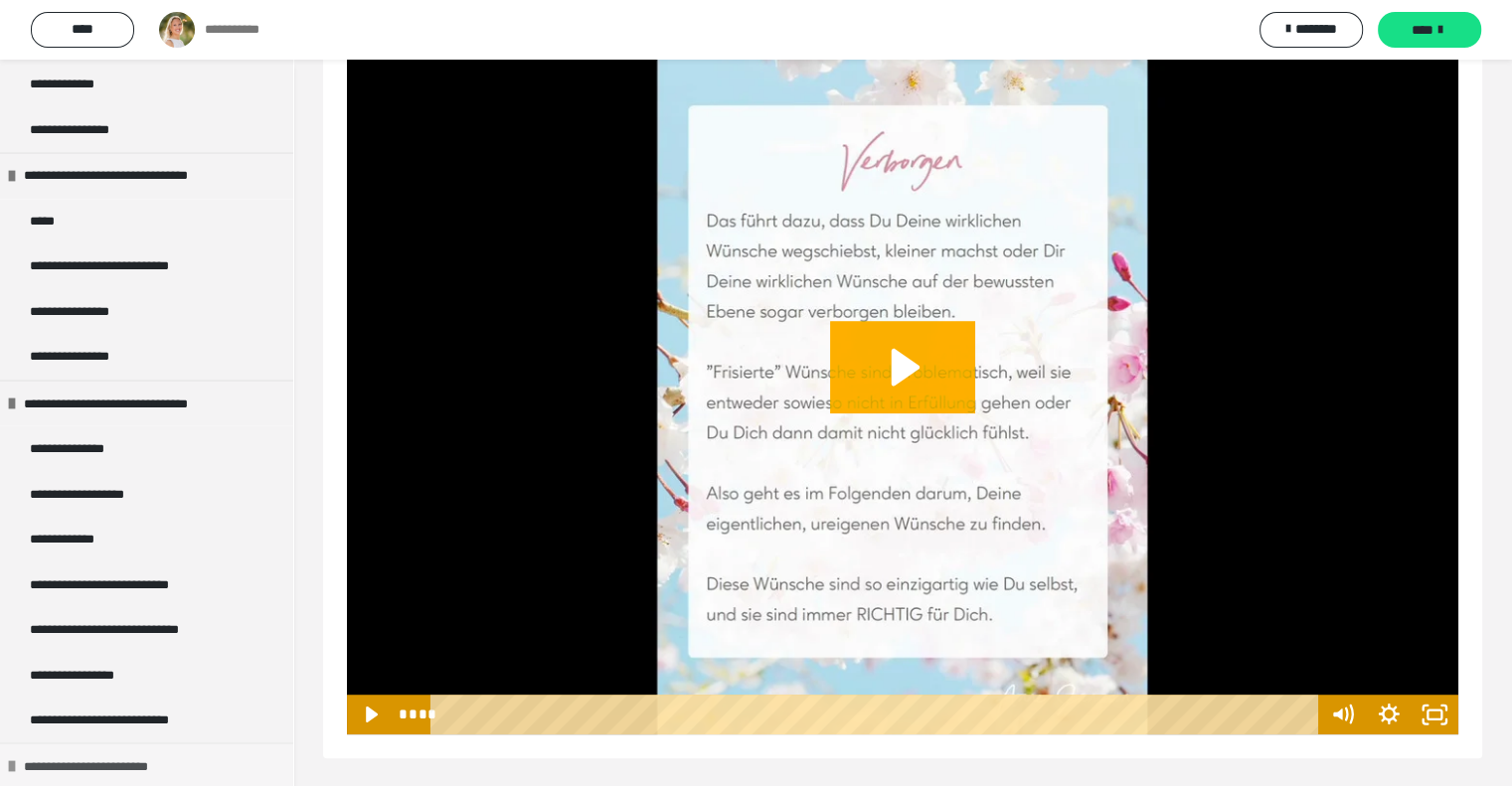 click on "**********" at bounding box center (103, 766) 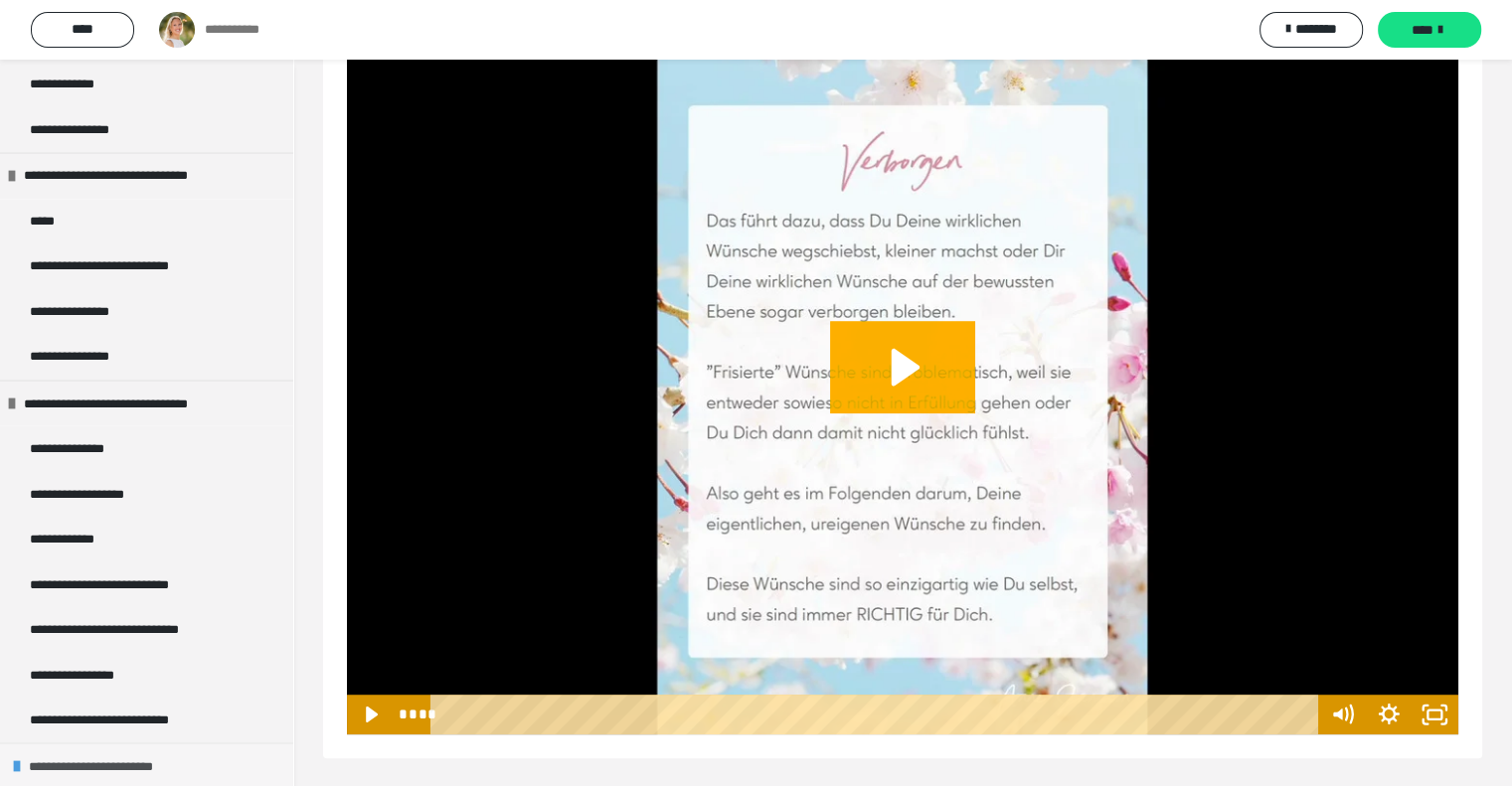click on "**********" at bounding box center (108, 766) 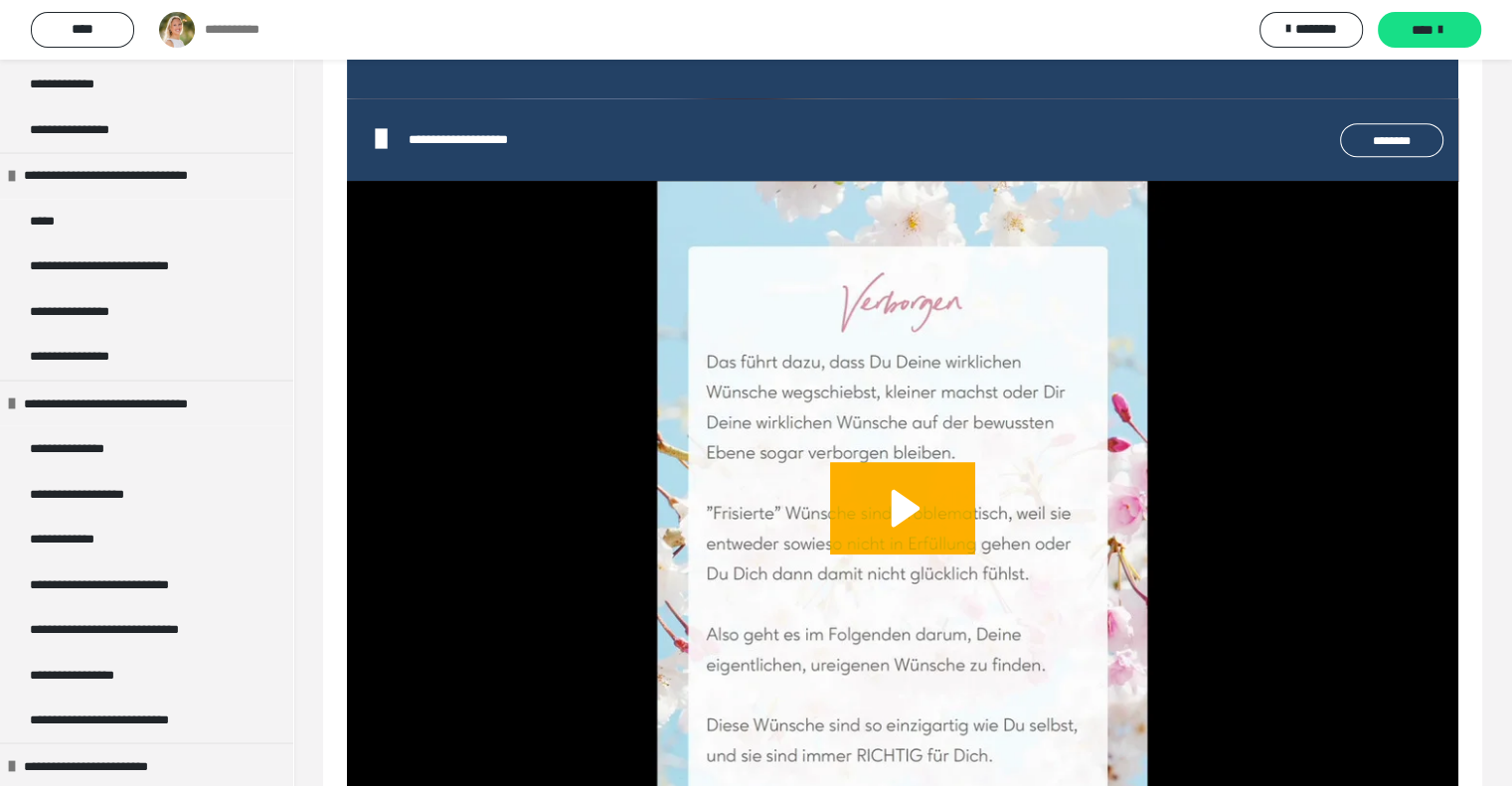scroll, scrollTop: 1038, scrollLeft: 0, axis: vertical 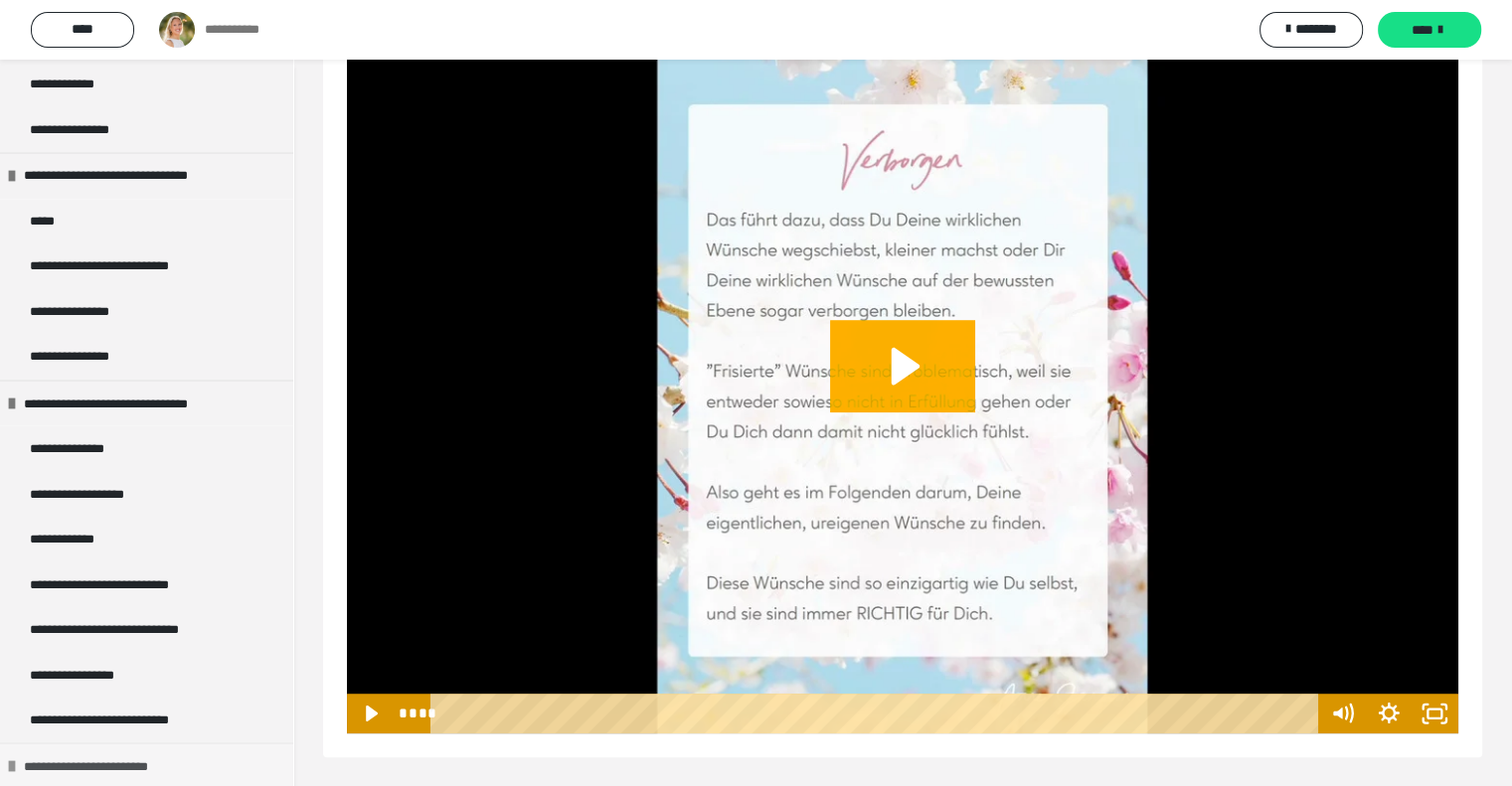 click on "**********" at bounding box center (103, 766) 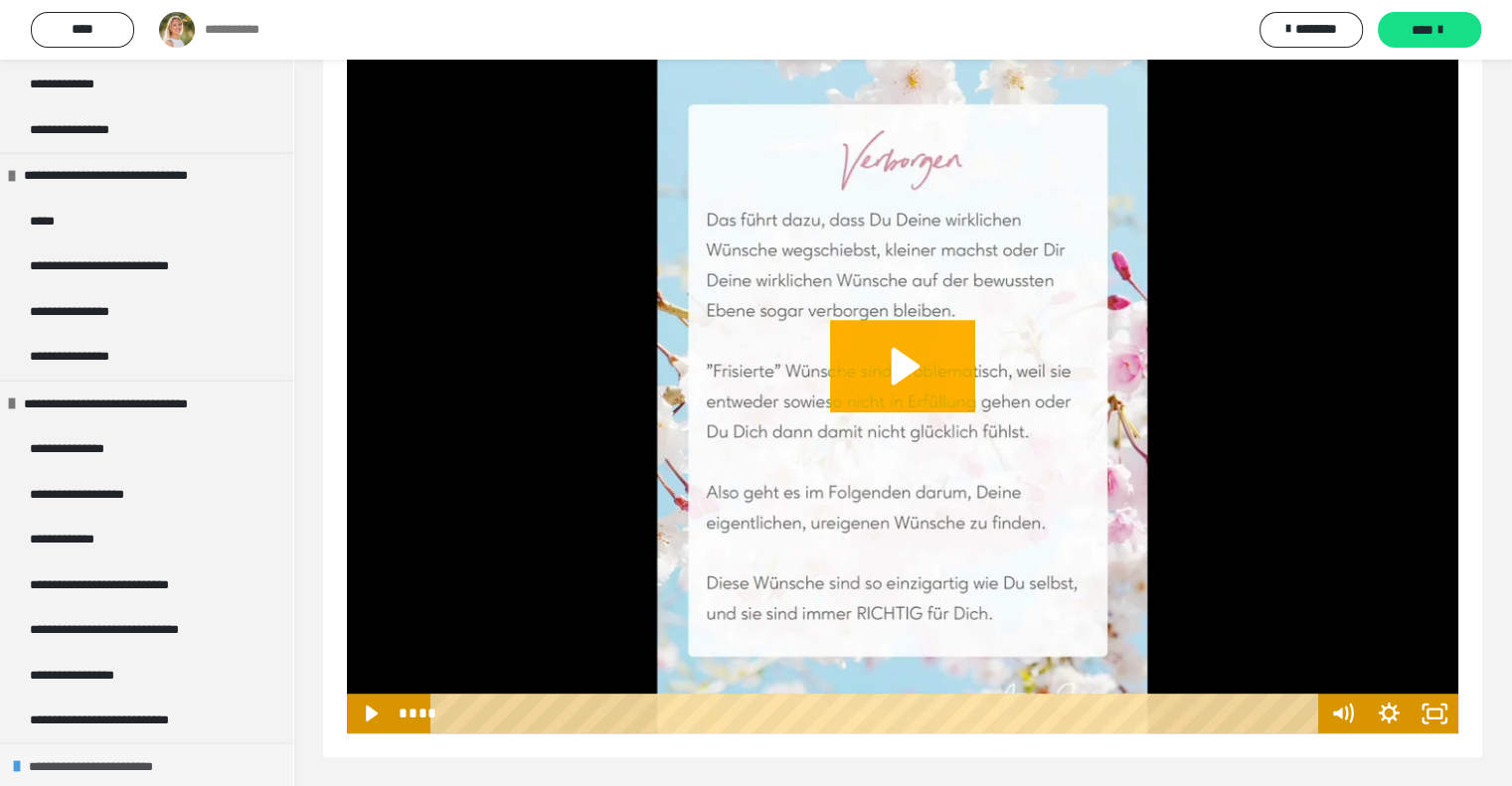 click on "**********" at bounding box center [108, 766] 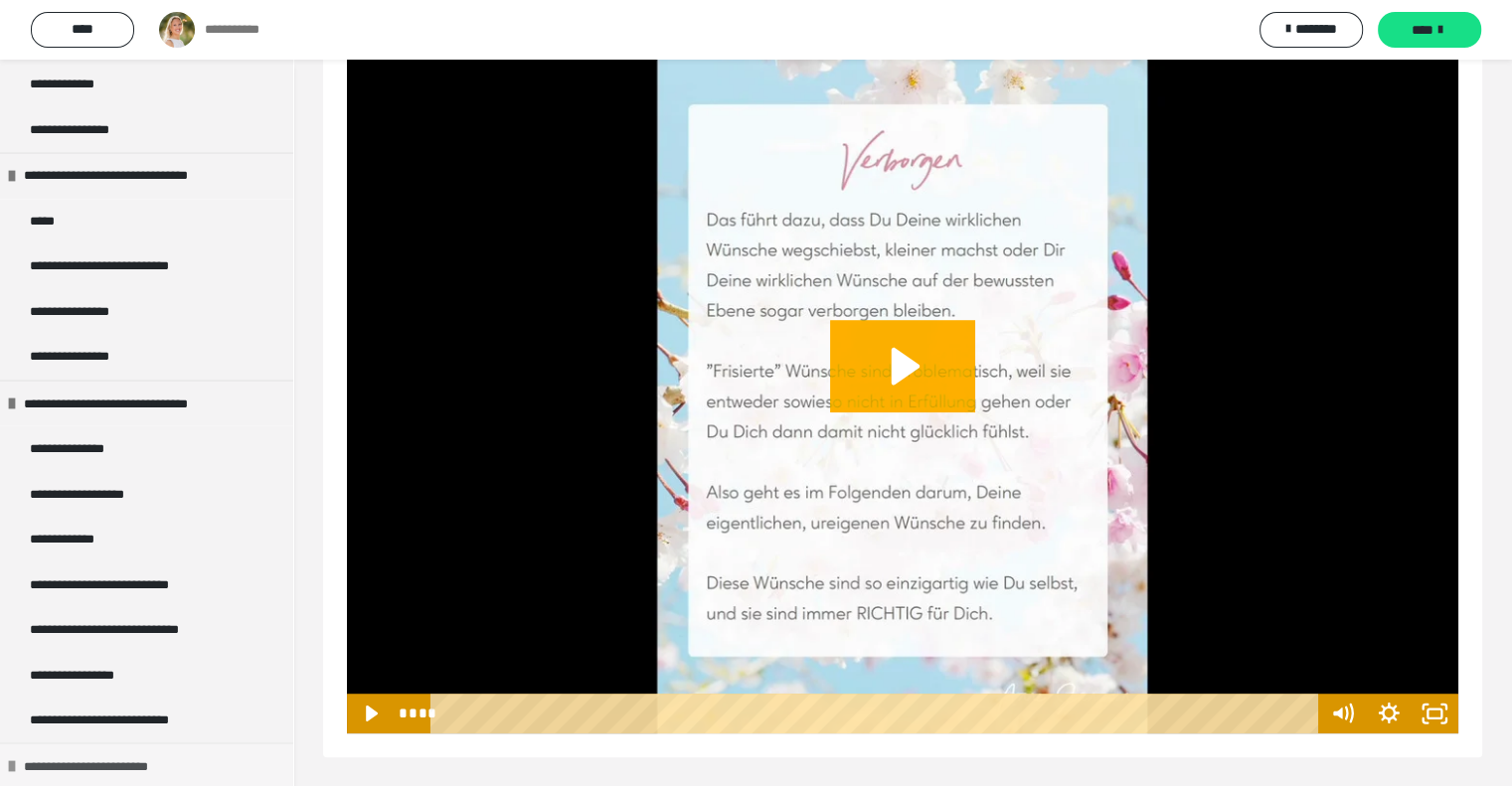 click on "**********" at bounding box center (103, 766) 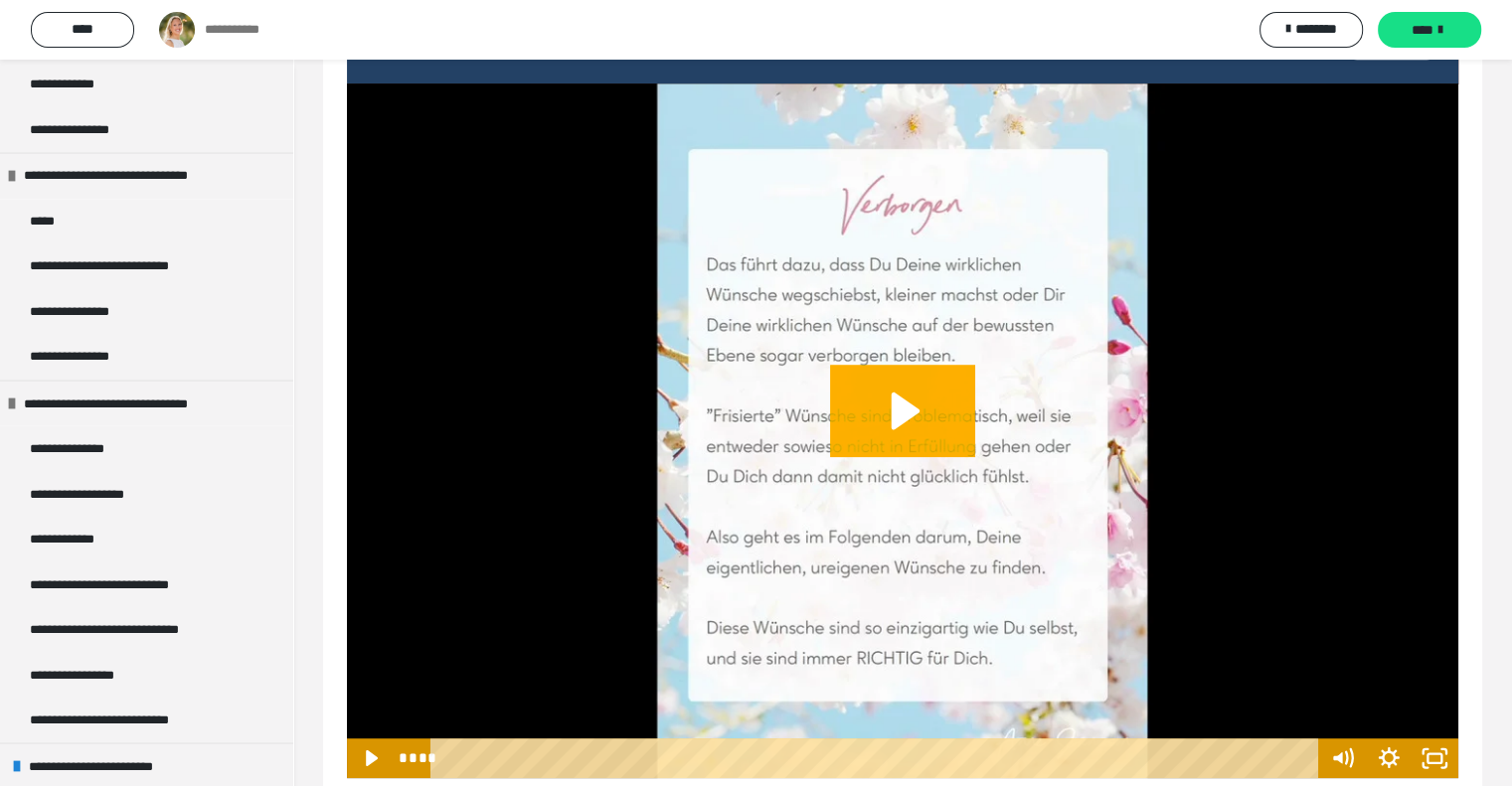 scroll, scrollTop: 991, scrollLeft: 0, axis: vertical 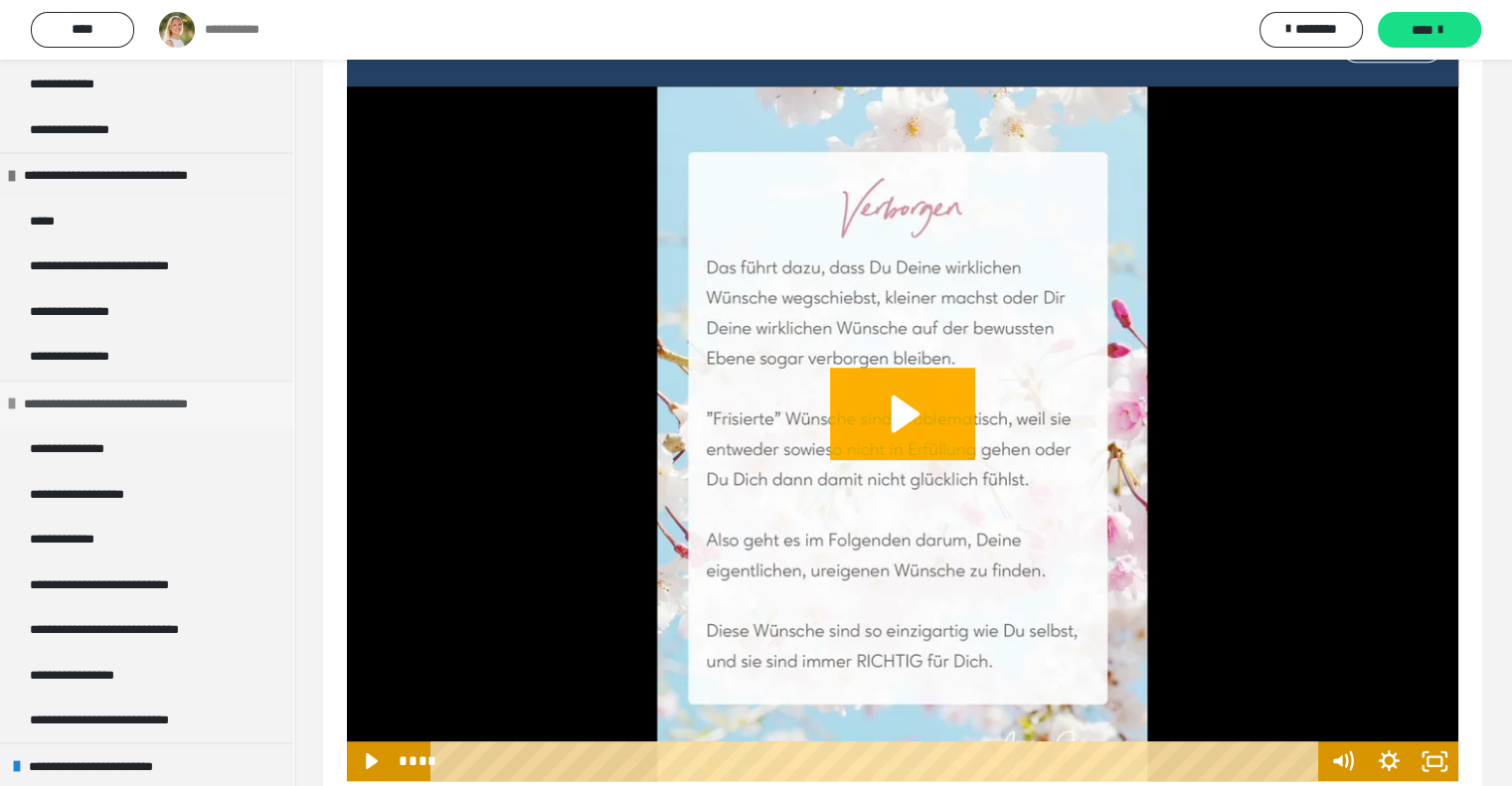 click at bounding box center (12, 402) 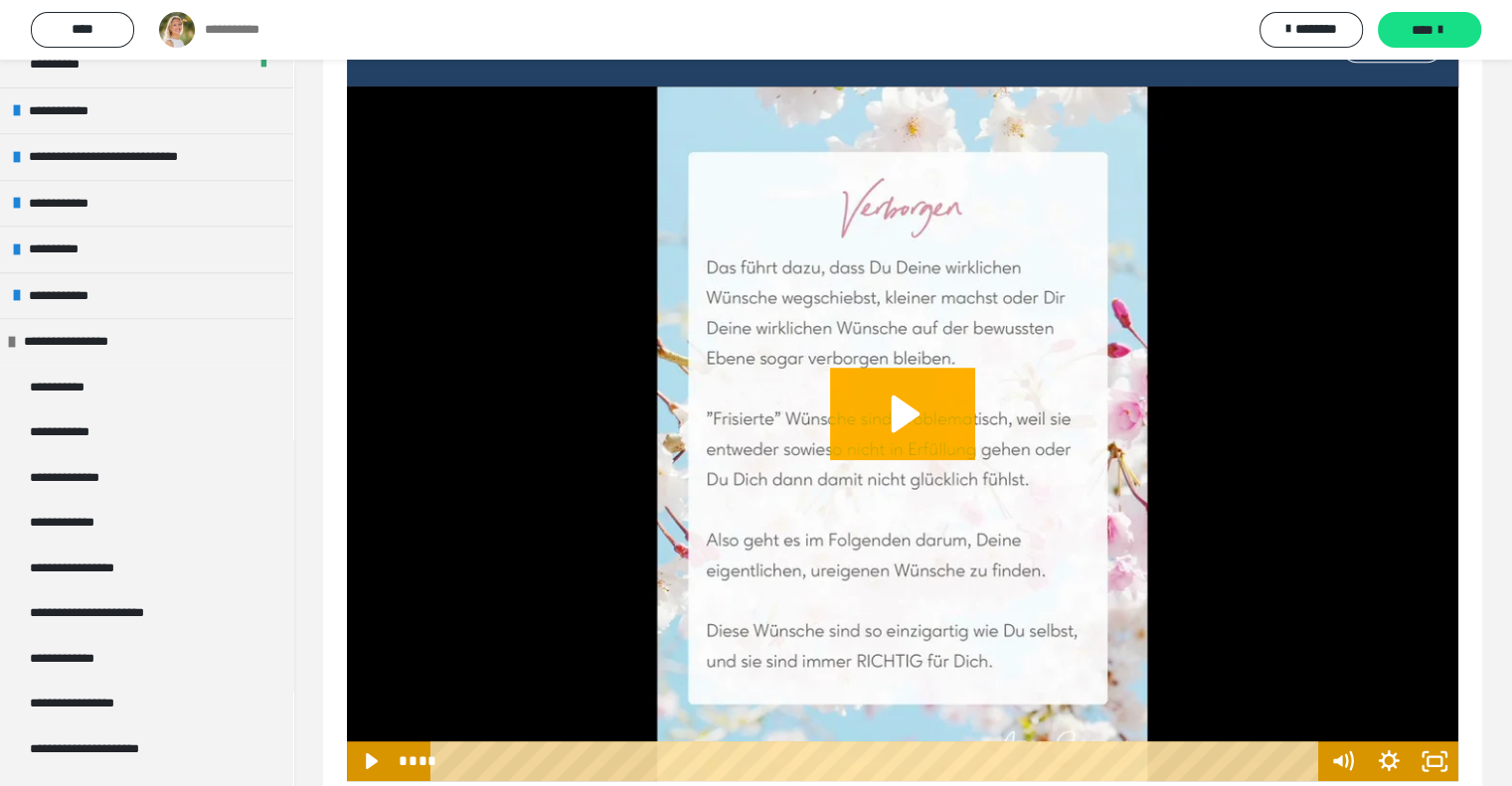scroll, scrollTop: 863, scrollLeft: 0, axis: vertical 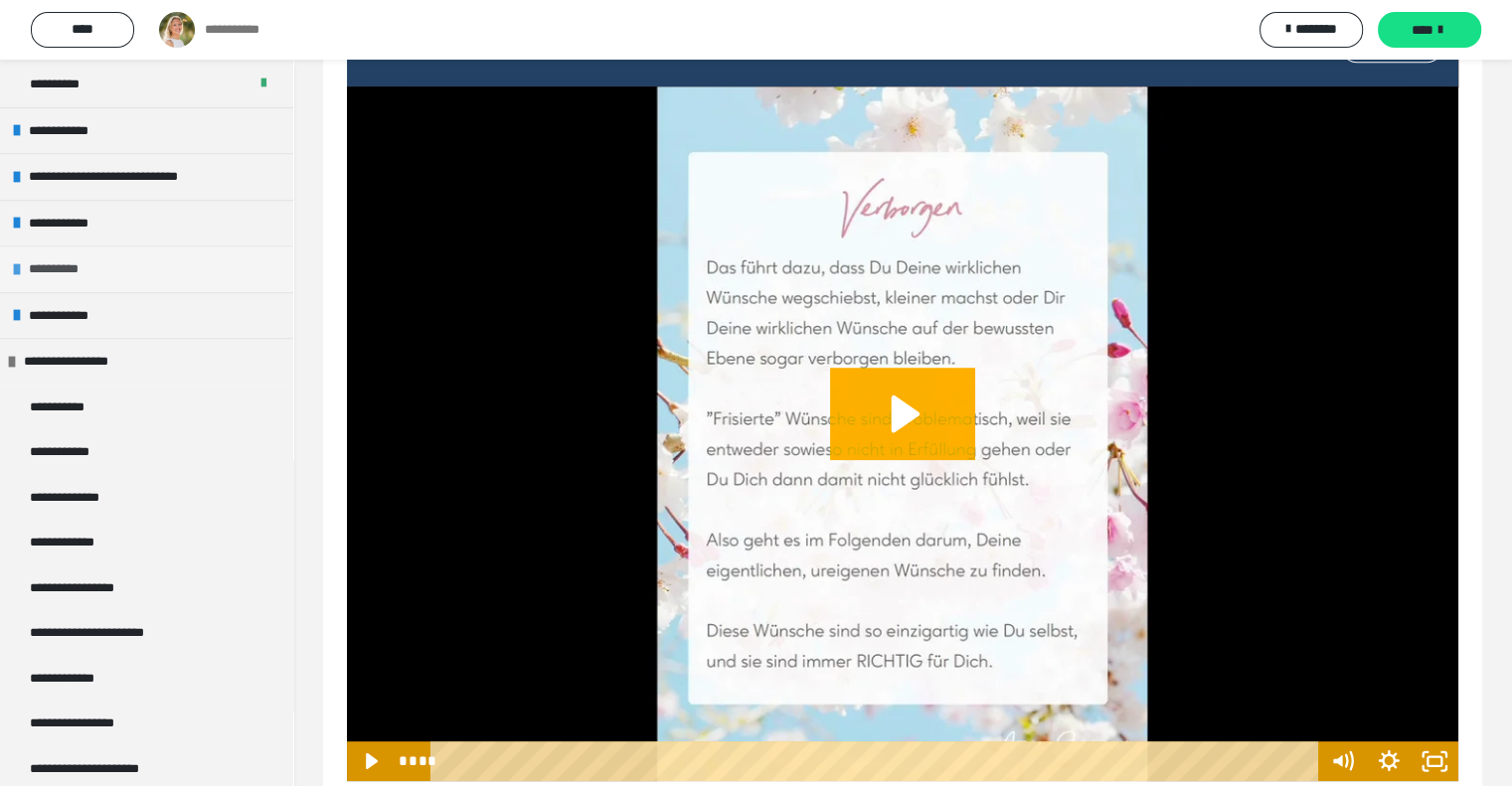 click on "**********" at bounding box center (65, 269) 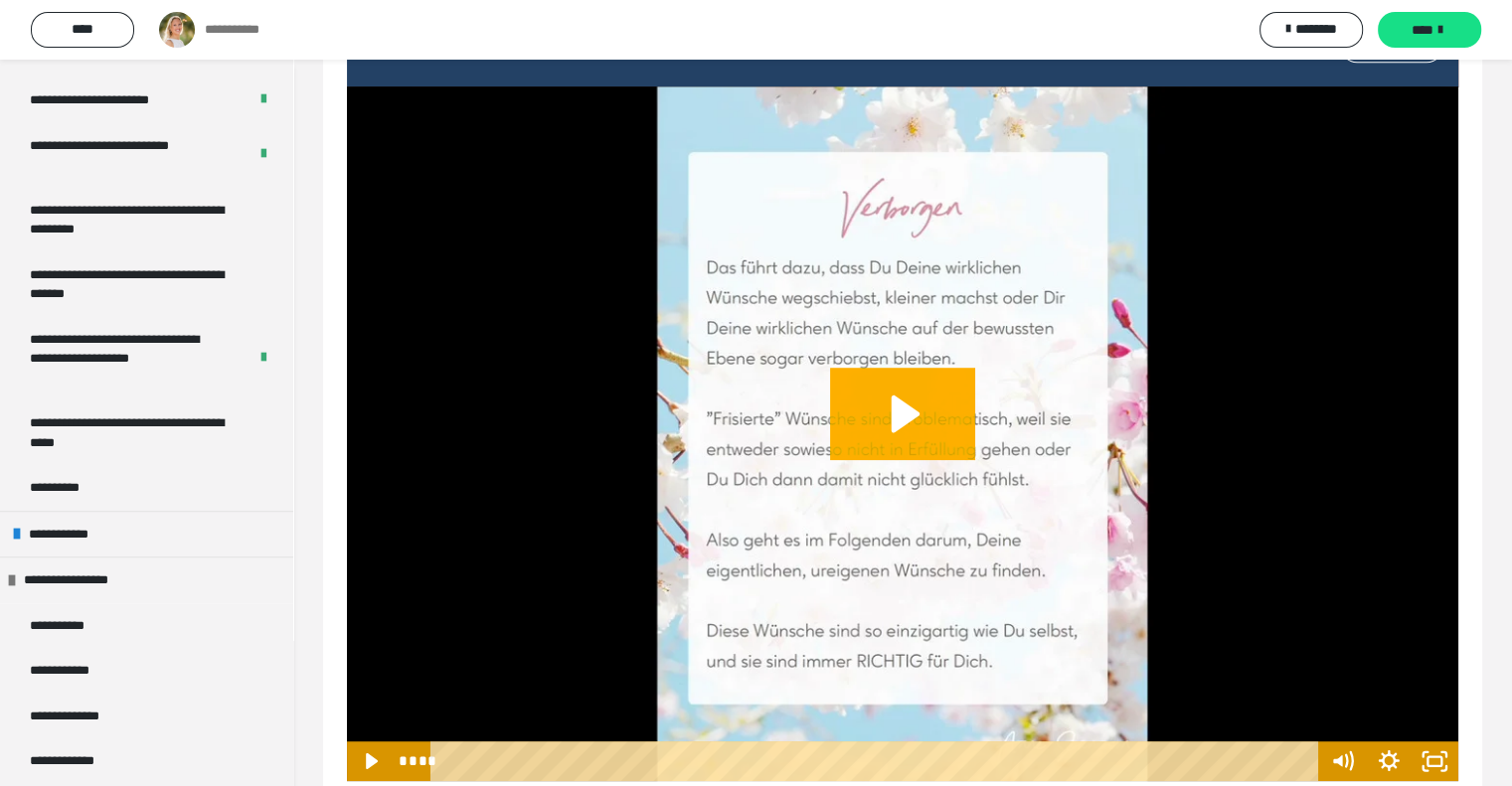 scroll, scrollTop: 1188, scrollLeft: 0, axis: vertical 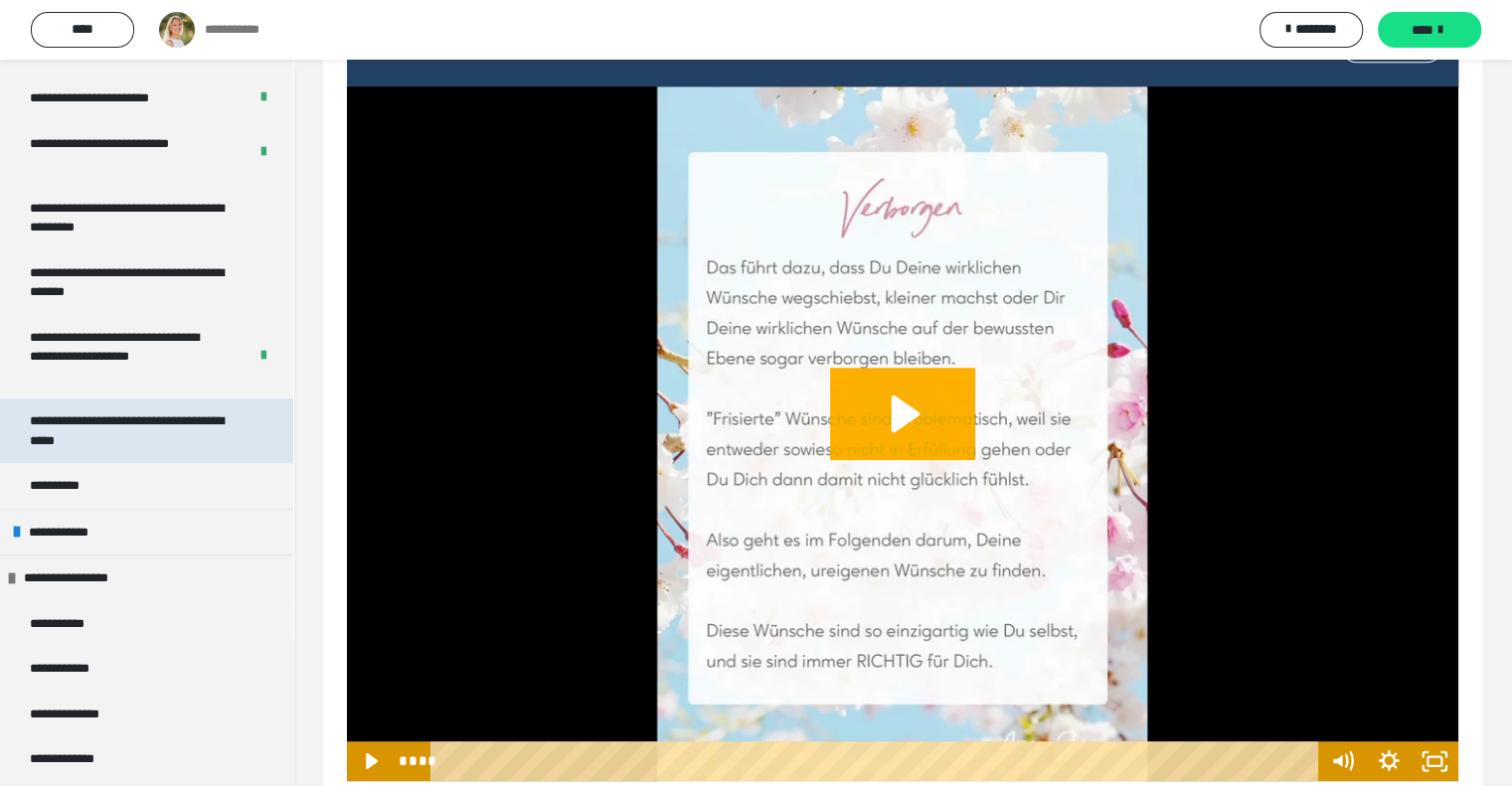 click on "**********" at bounding box center [131, 430] 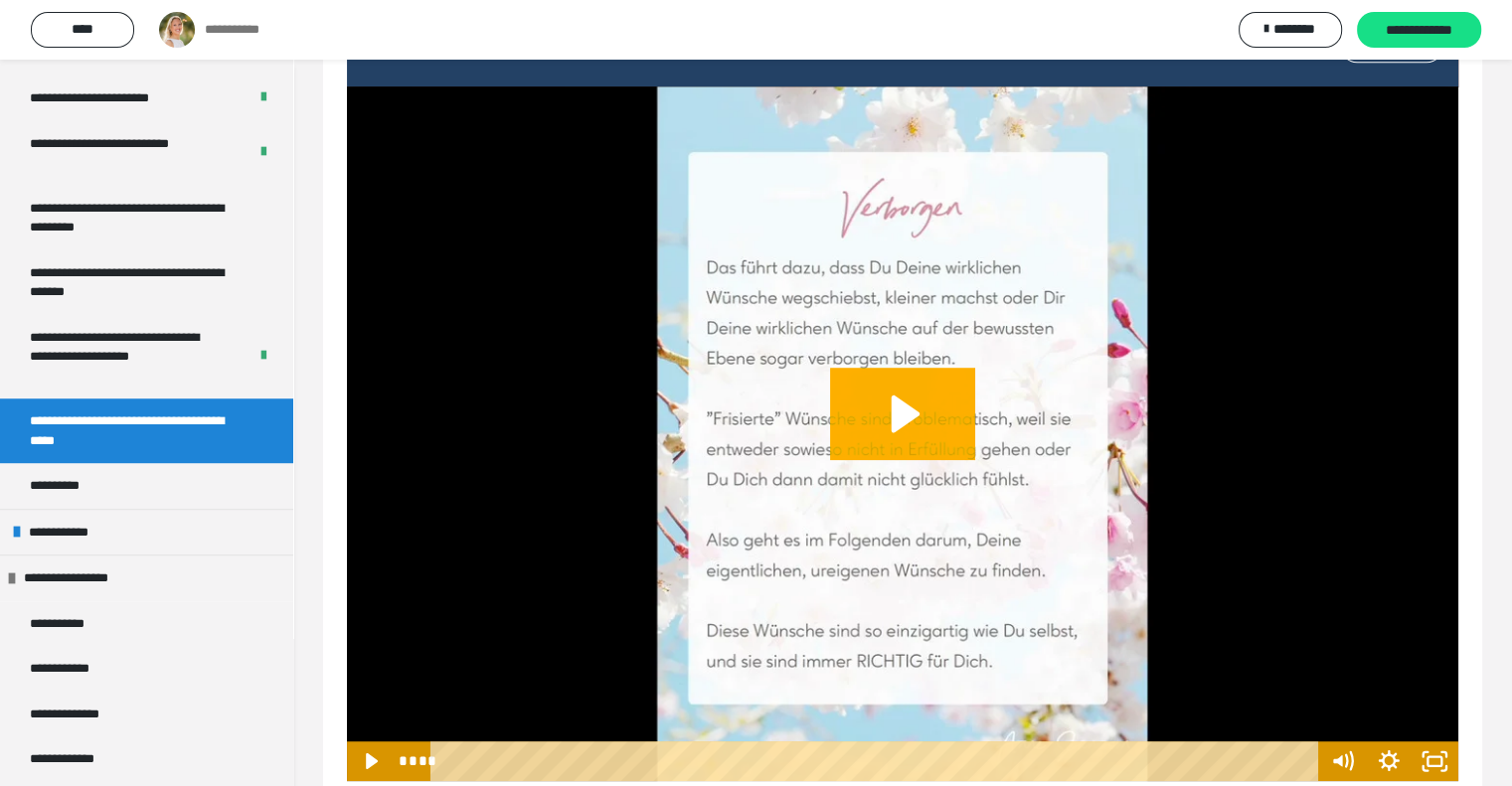 scroll, scrollTop: 567, scrollLeft: 0, axis: vertical 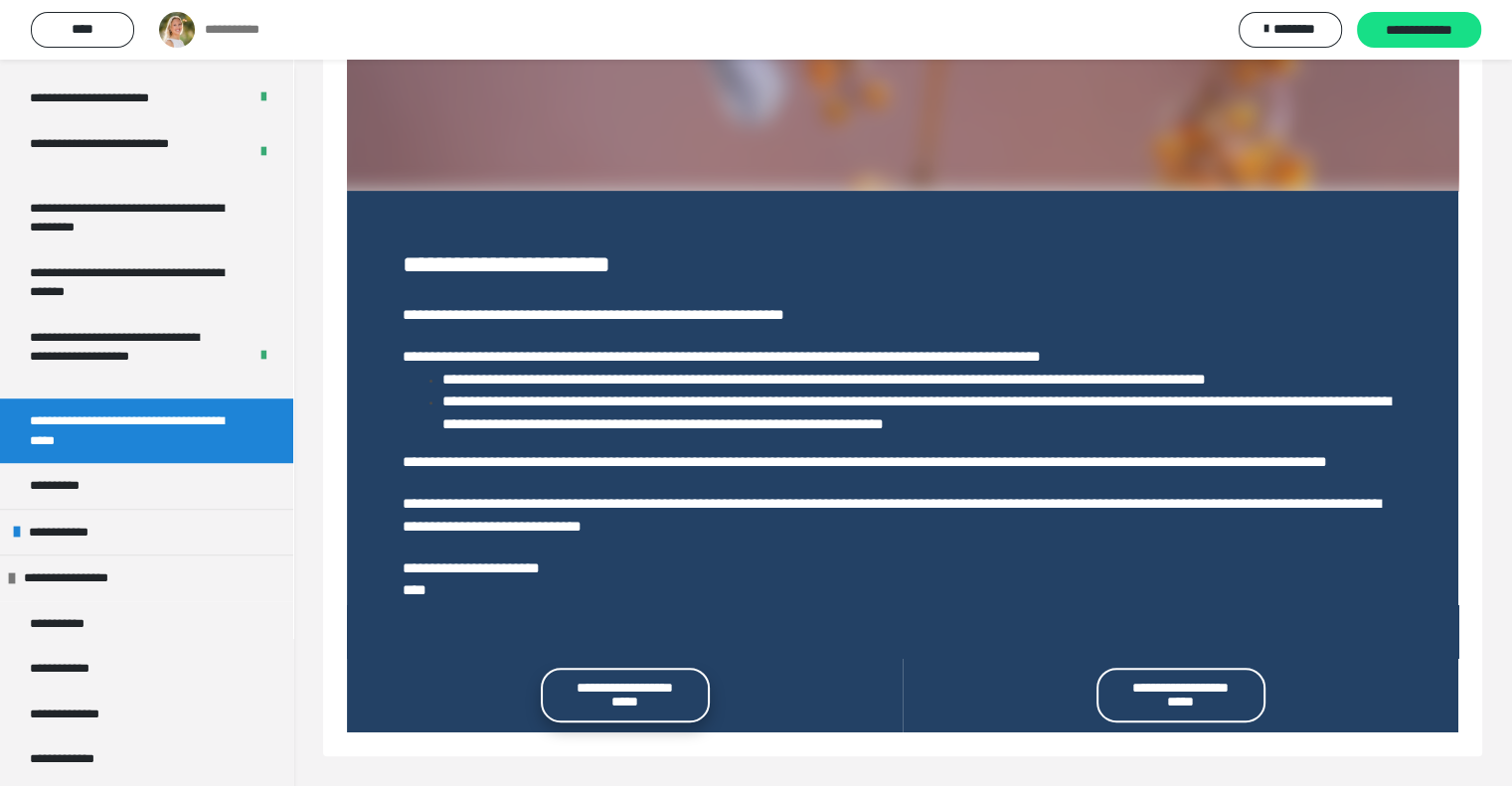 click on "**********" at bounding box center [625, 695] 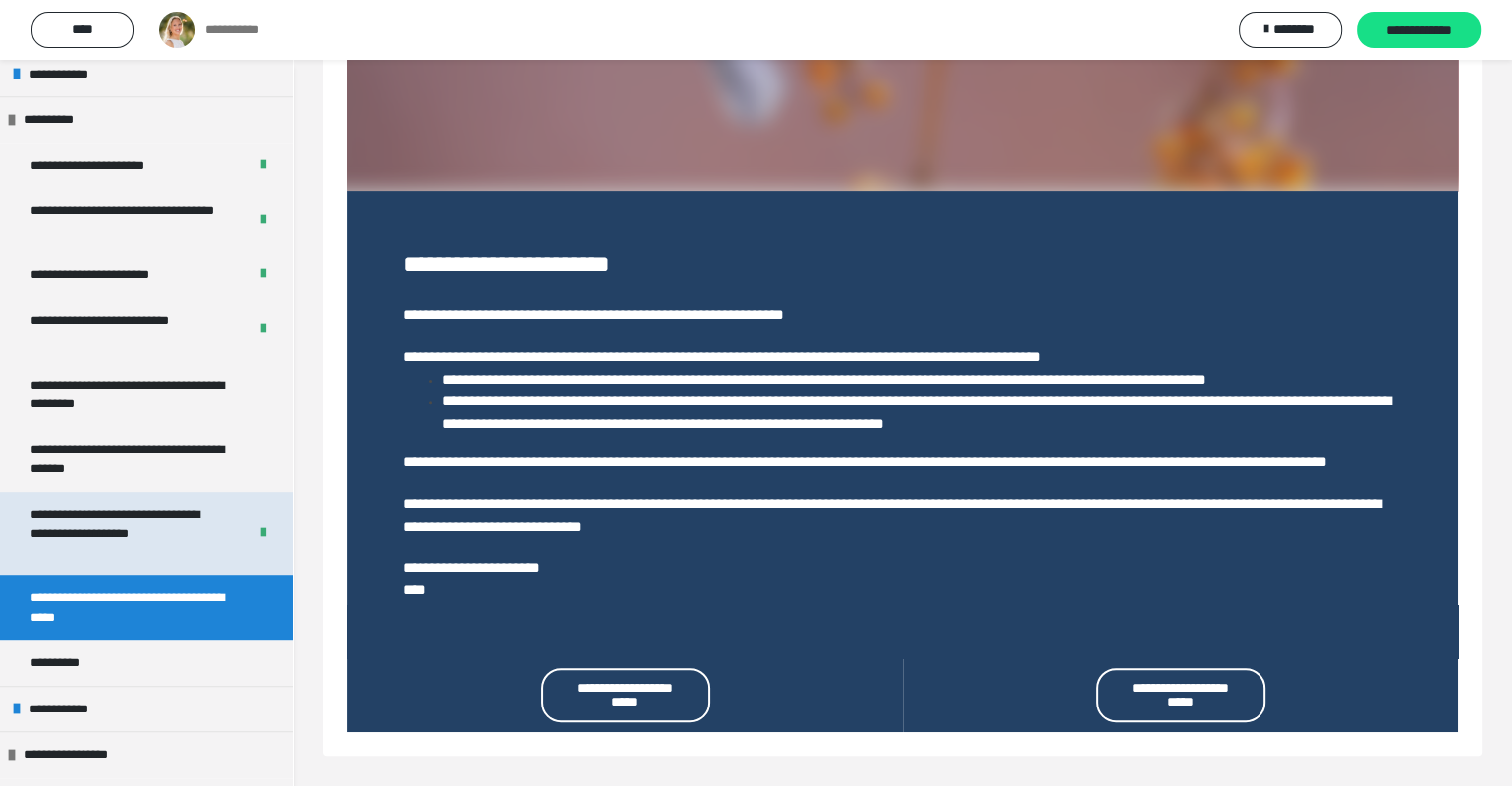 scroll, scrollTop: 1011, scrollLeft: 0, axis: vertical 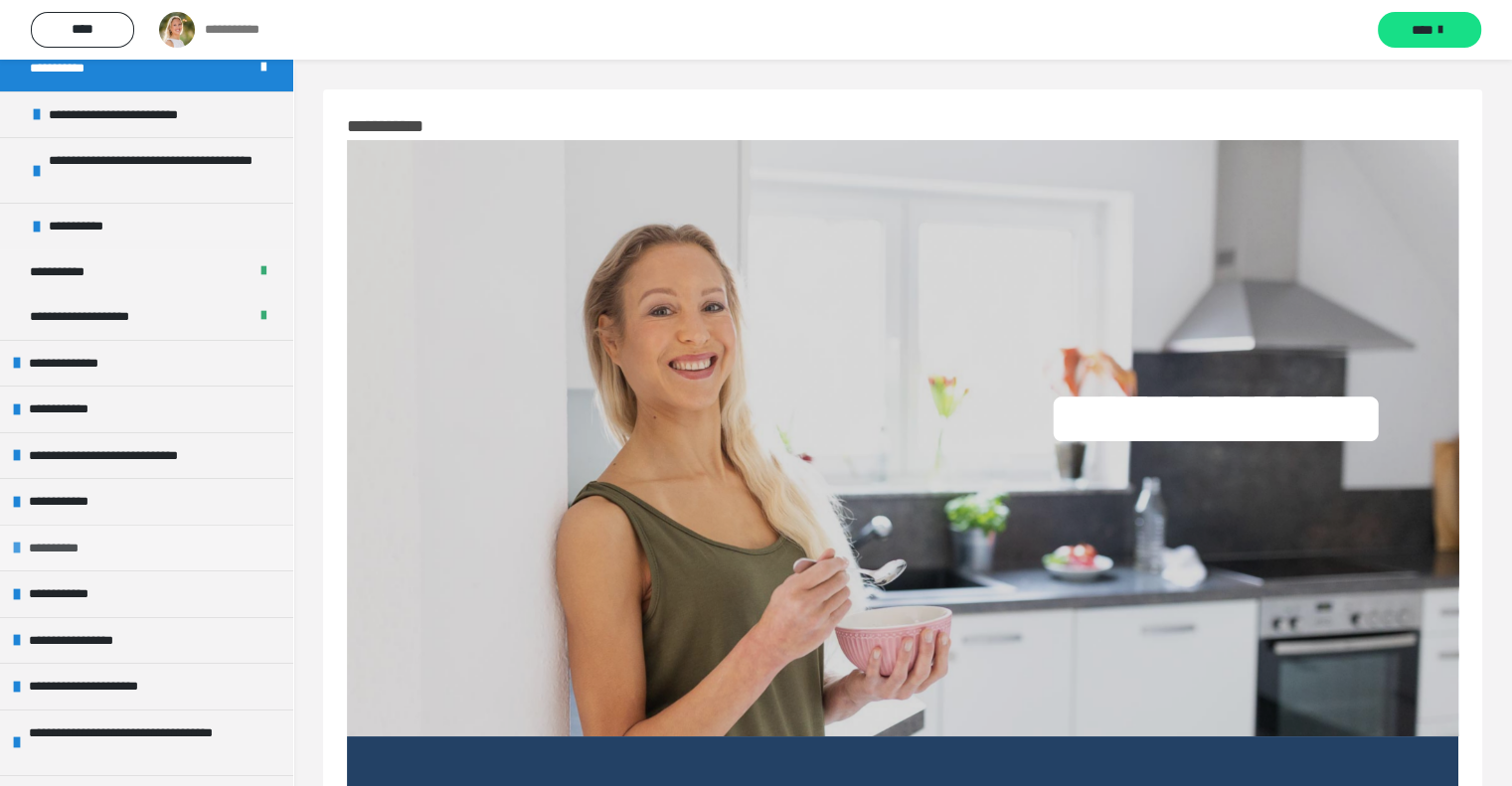 click on "**********" at bounding box center [65, 549] 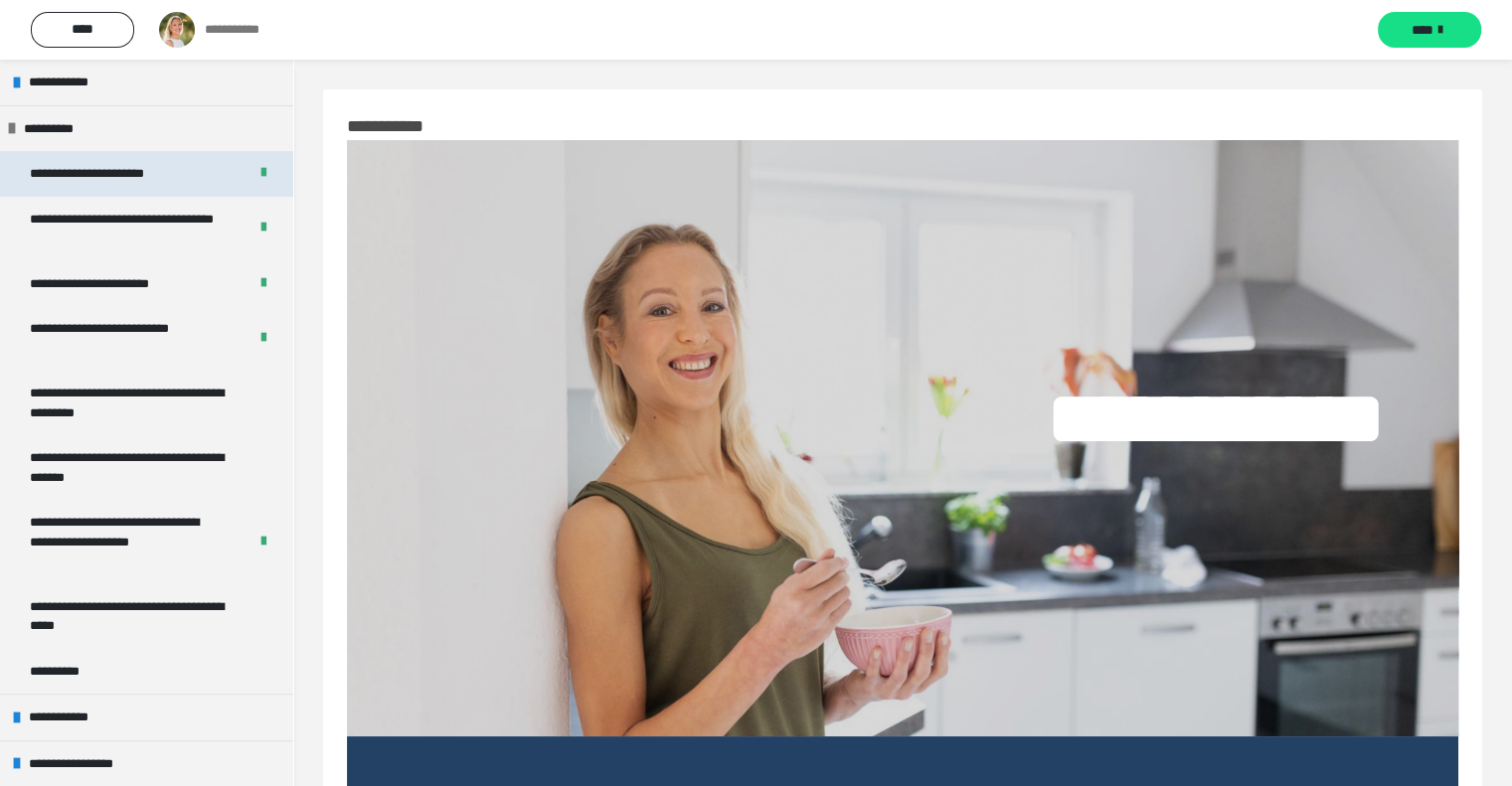 scroll, scrollTop: 598, scrollLeft: 0, axis: vertical 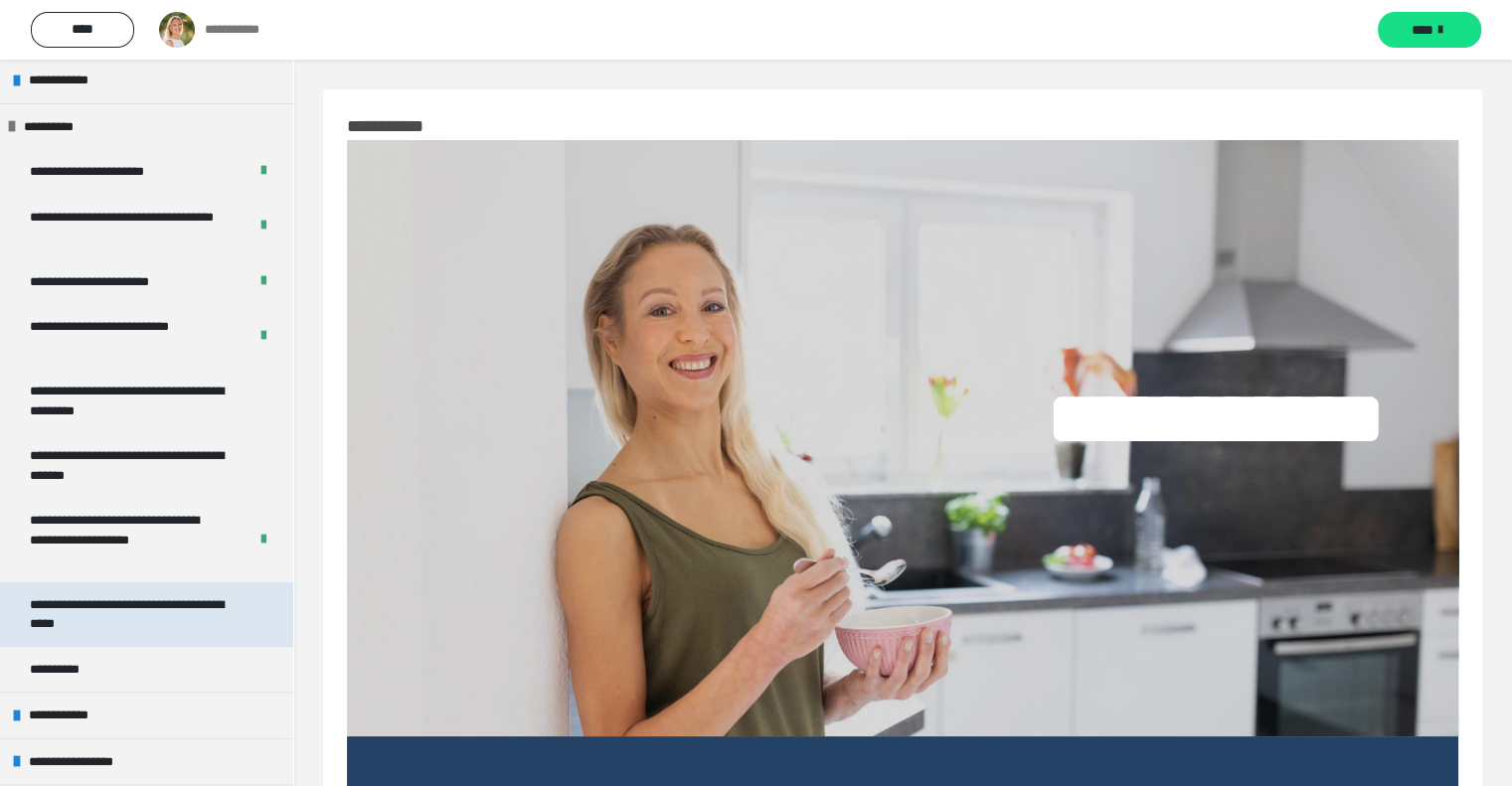 click on "**********" at bounding box center [131, 614] 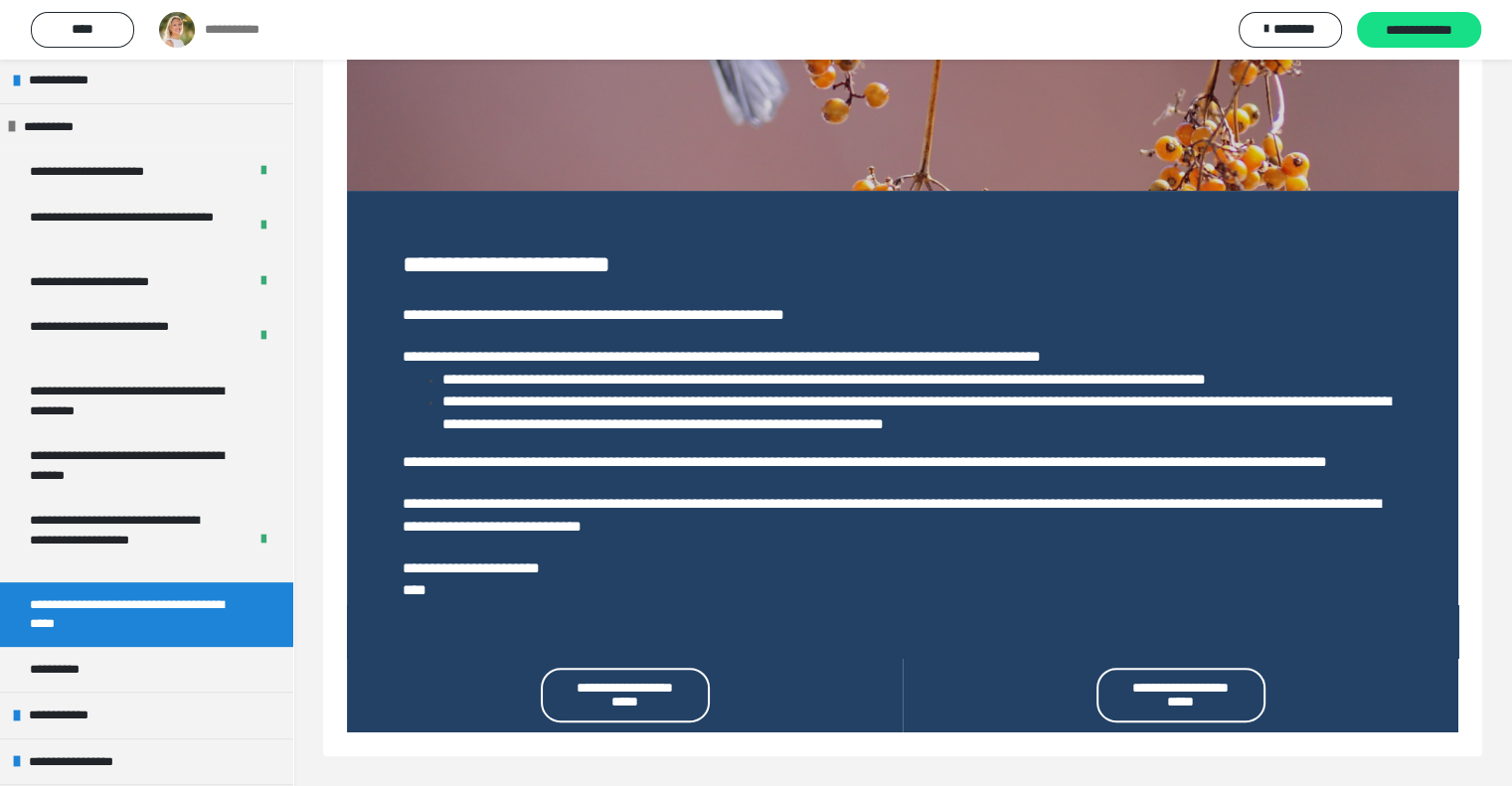 scroll, scrollTop: 567, scrollLeft: 0, axis: vertical 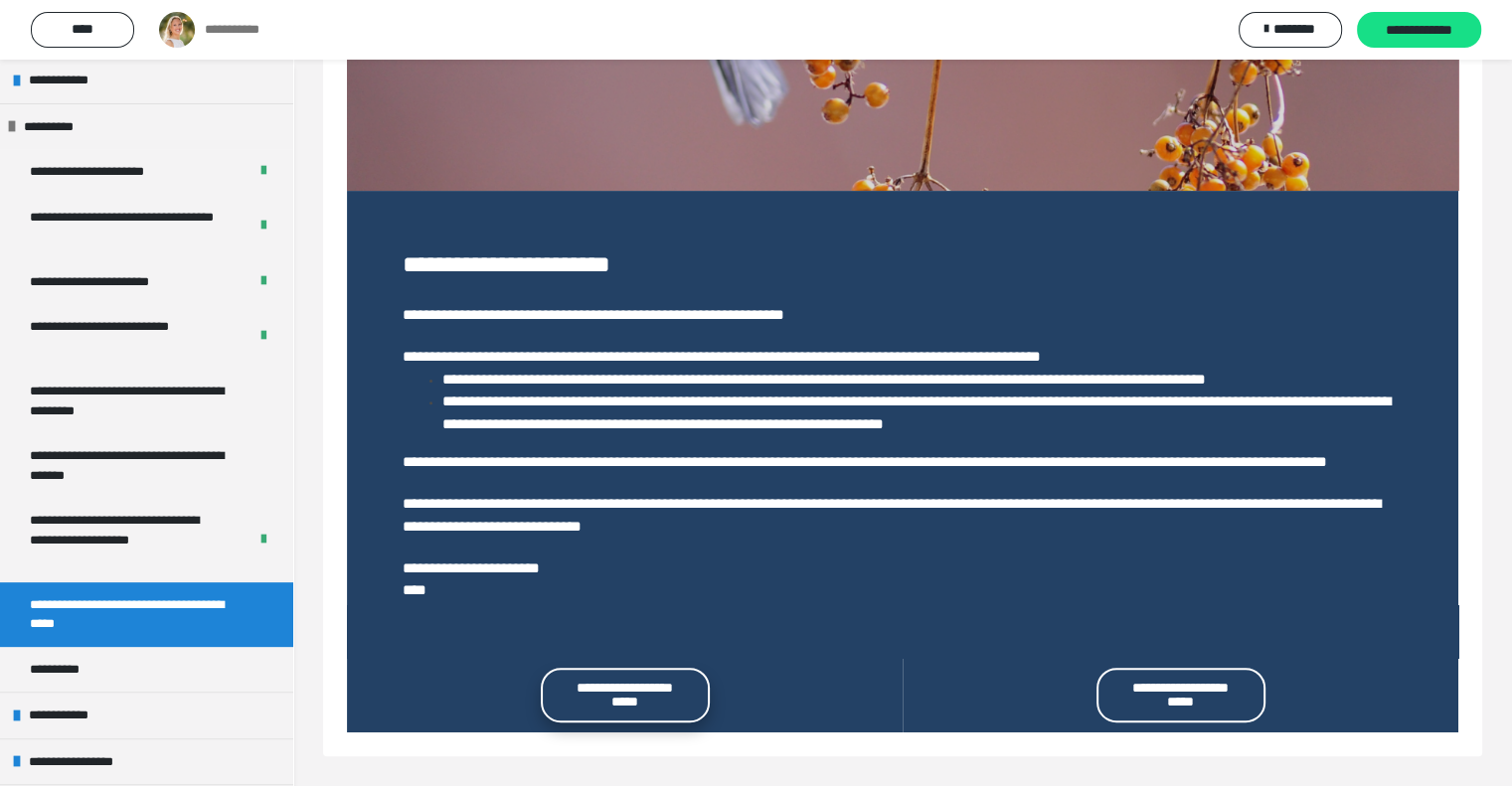 click on "**********" at bounding box center [625, 695] 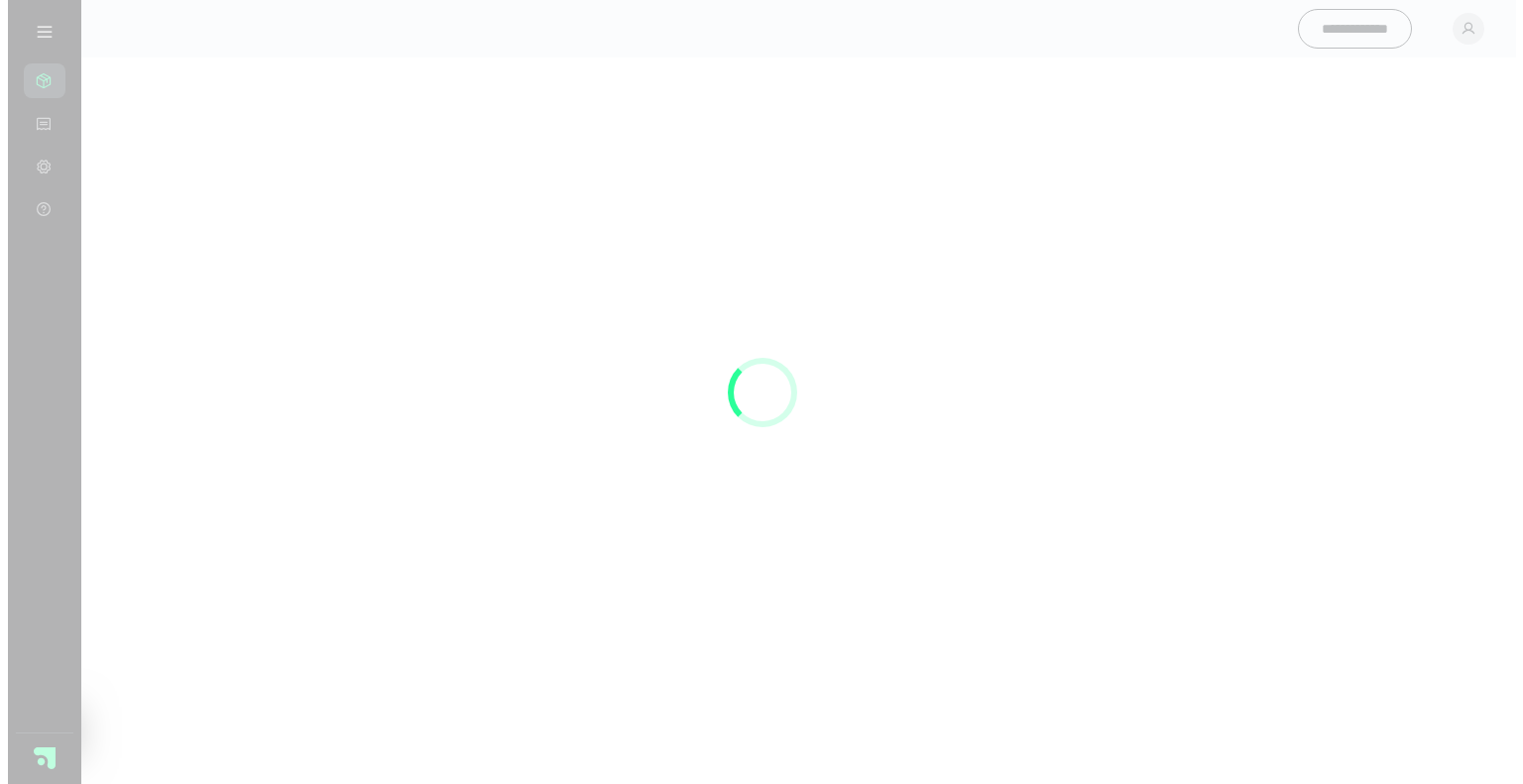scroll, scrollTop: 0, scrollLeft: 0, axis: both 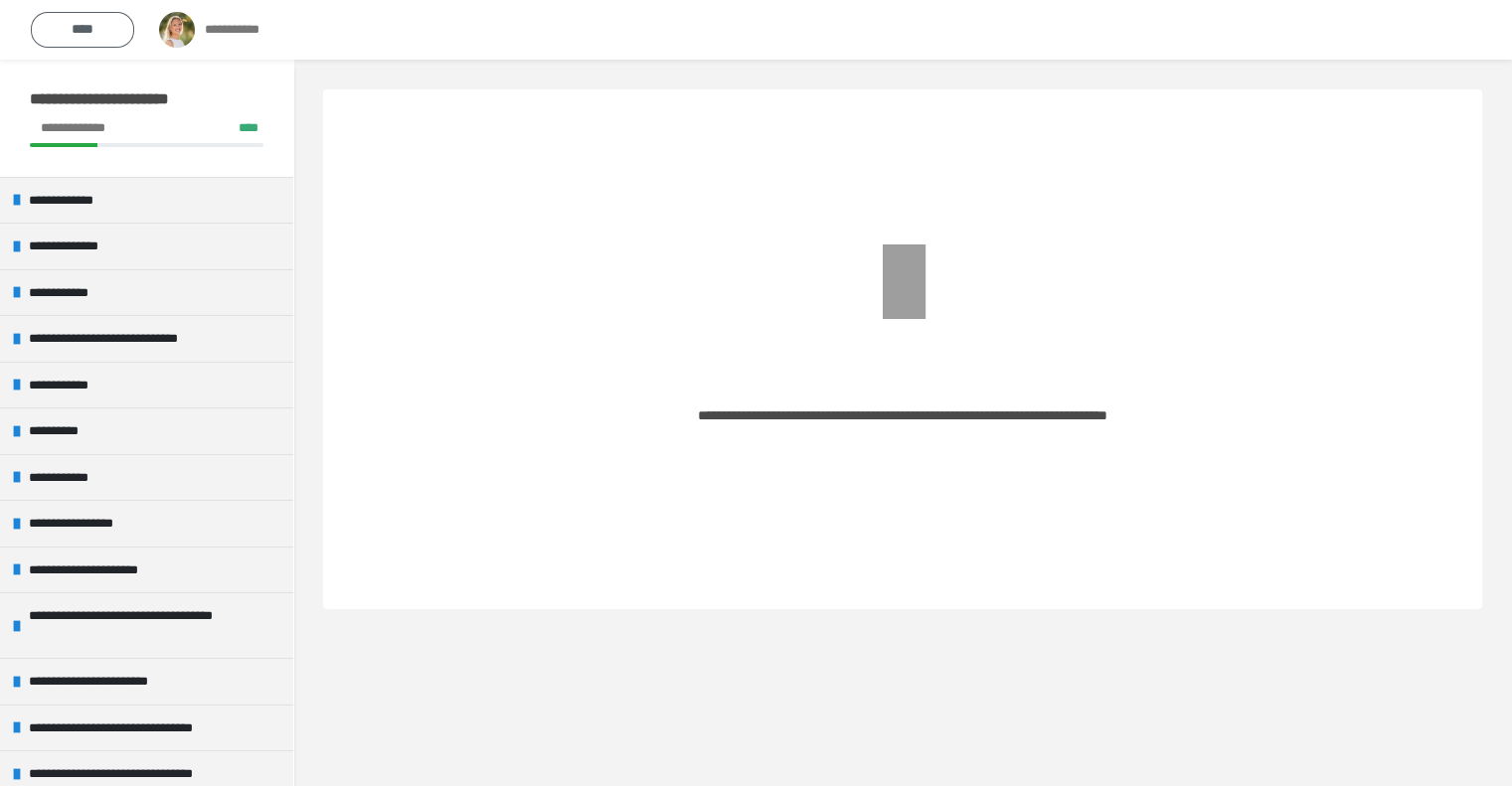 click on "****" at bounding box center [83, 29] 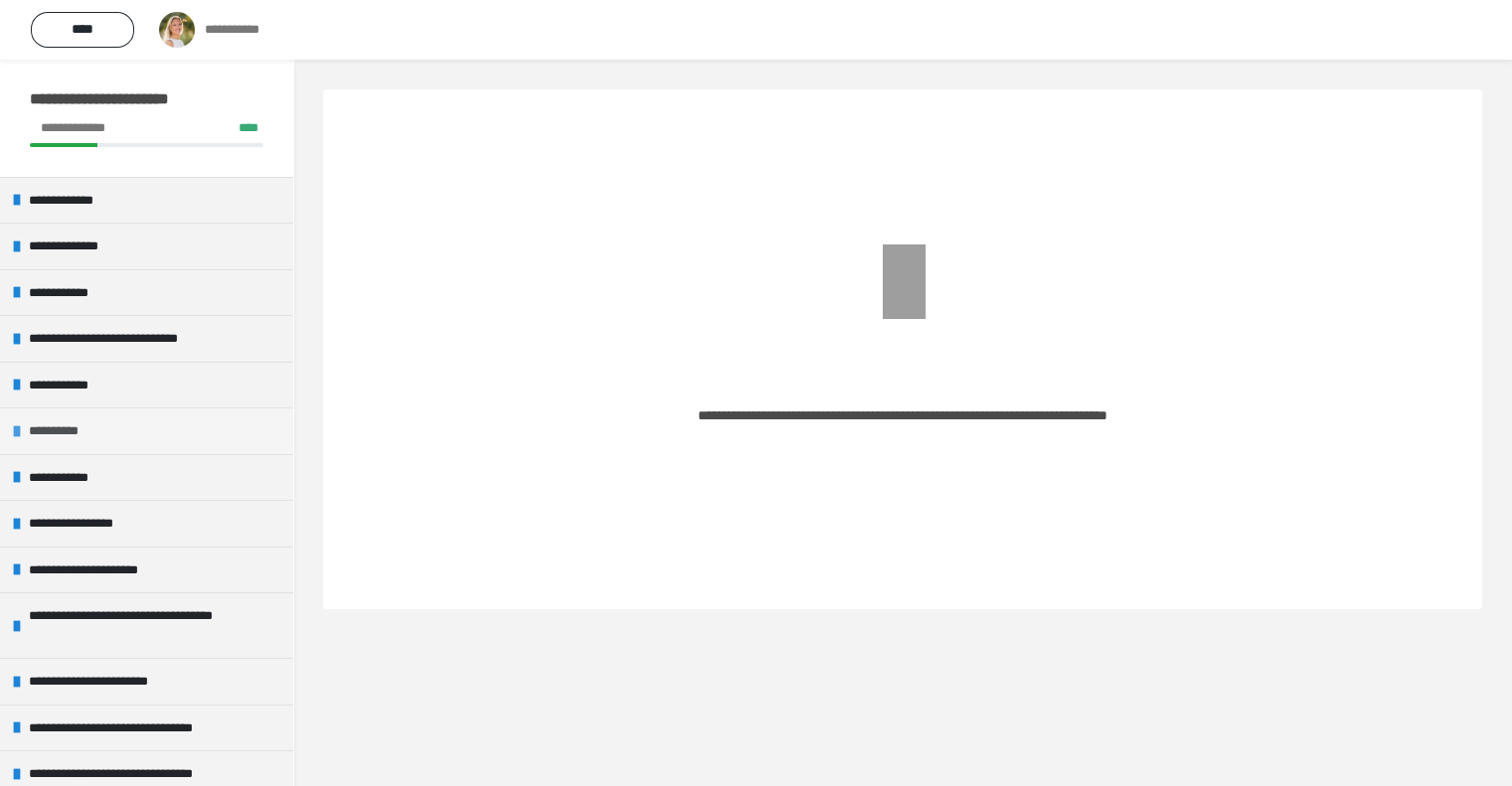 click on "**********" at bounding box center [65, 431] 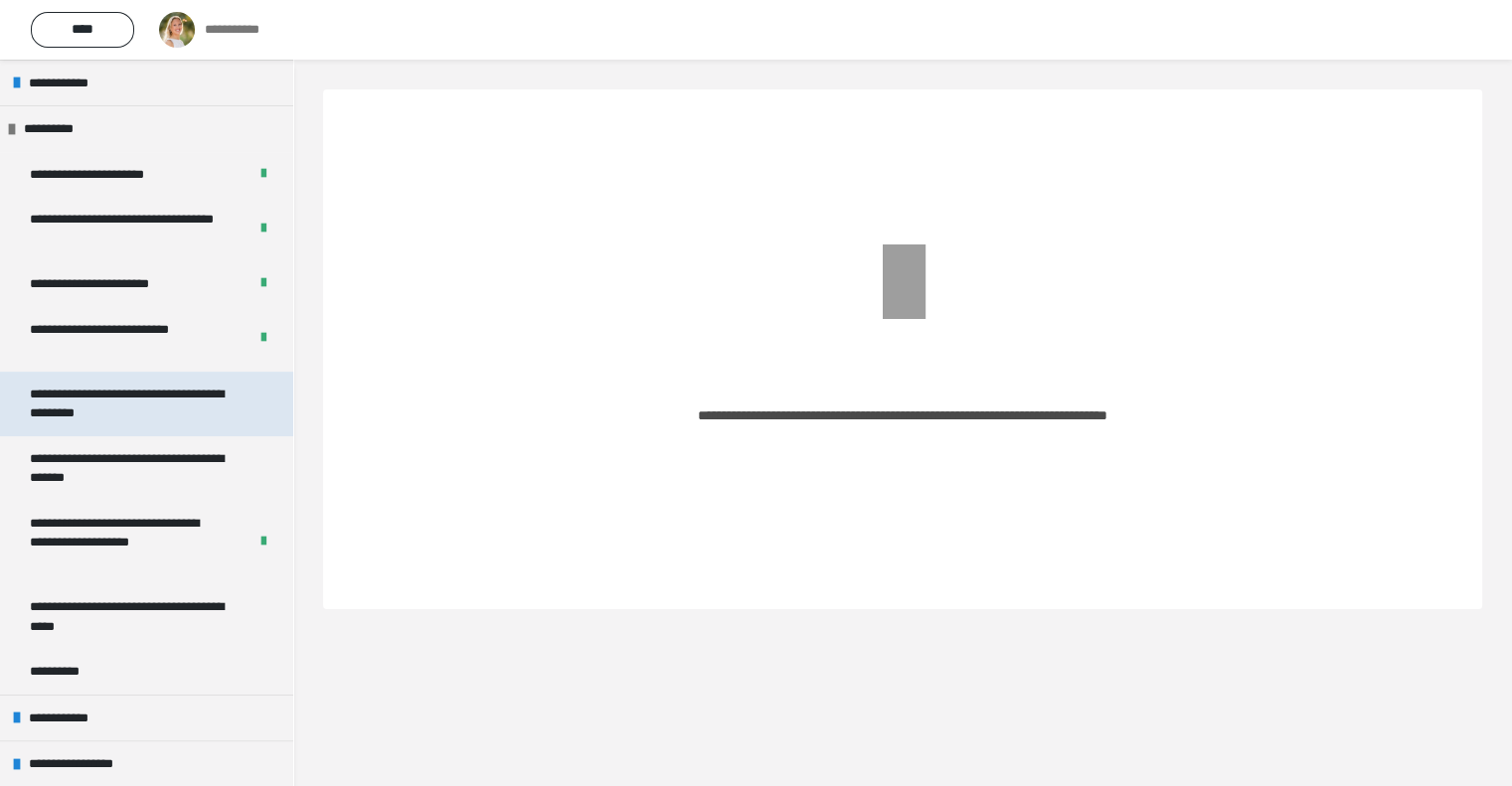 scroll, scrollTop: 302, scrollLeft: 0, axis: vertical 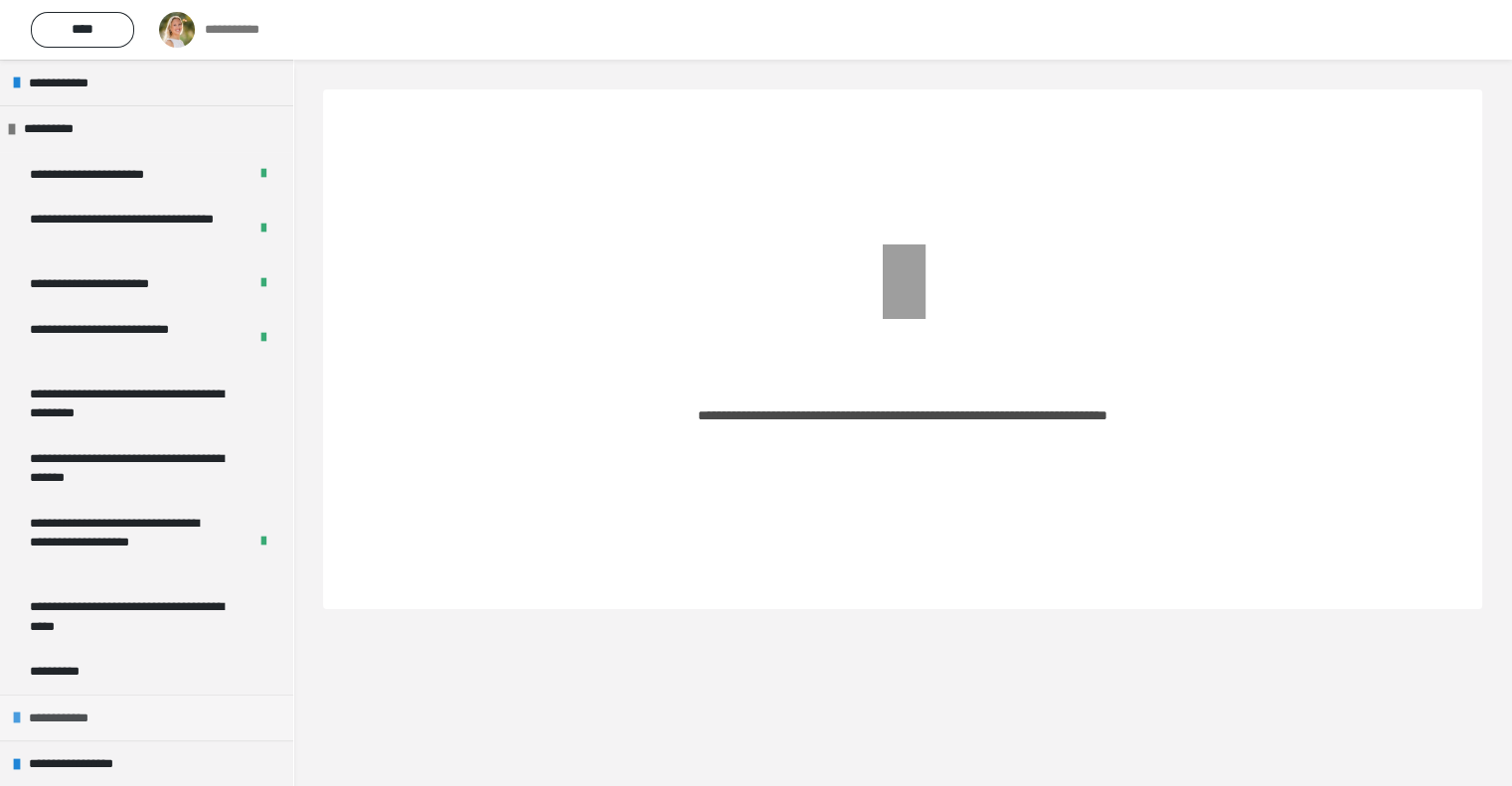 click on "**********" at bounding box center [66, 718] 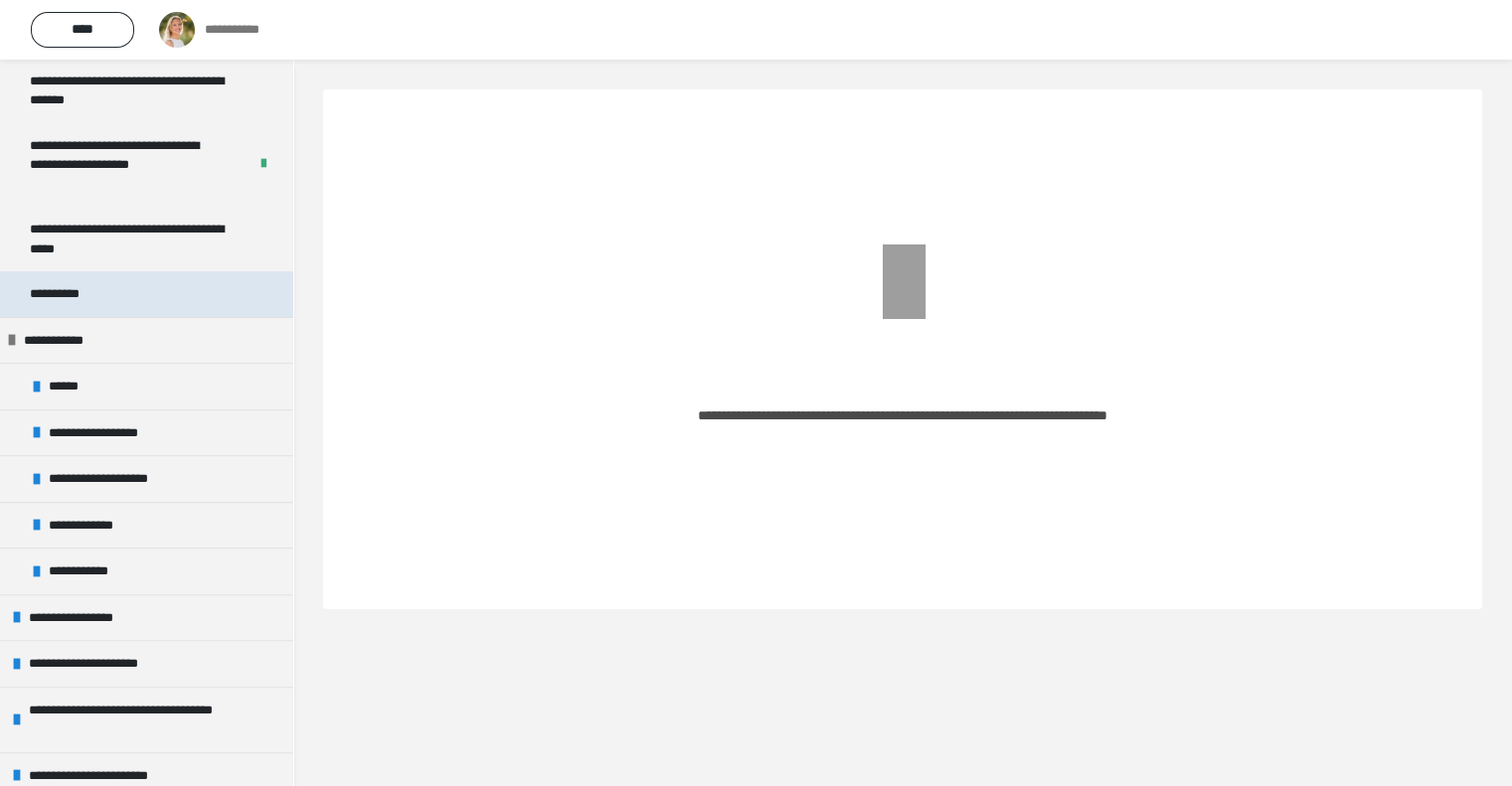 scroll, scrollTop: 686, scrollLeft: 0, axis: vertical 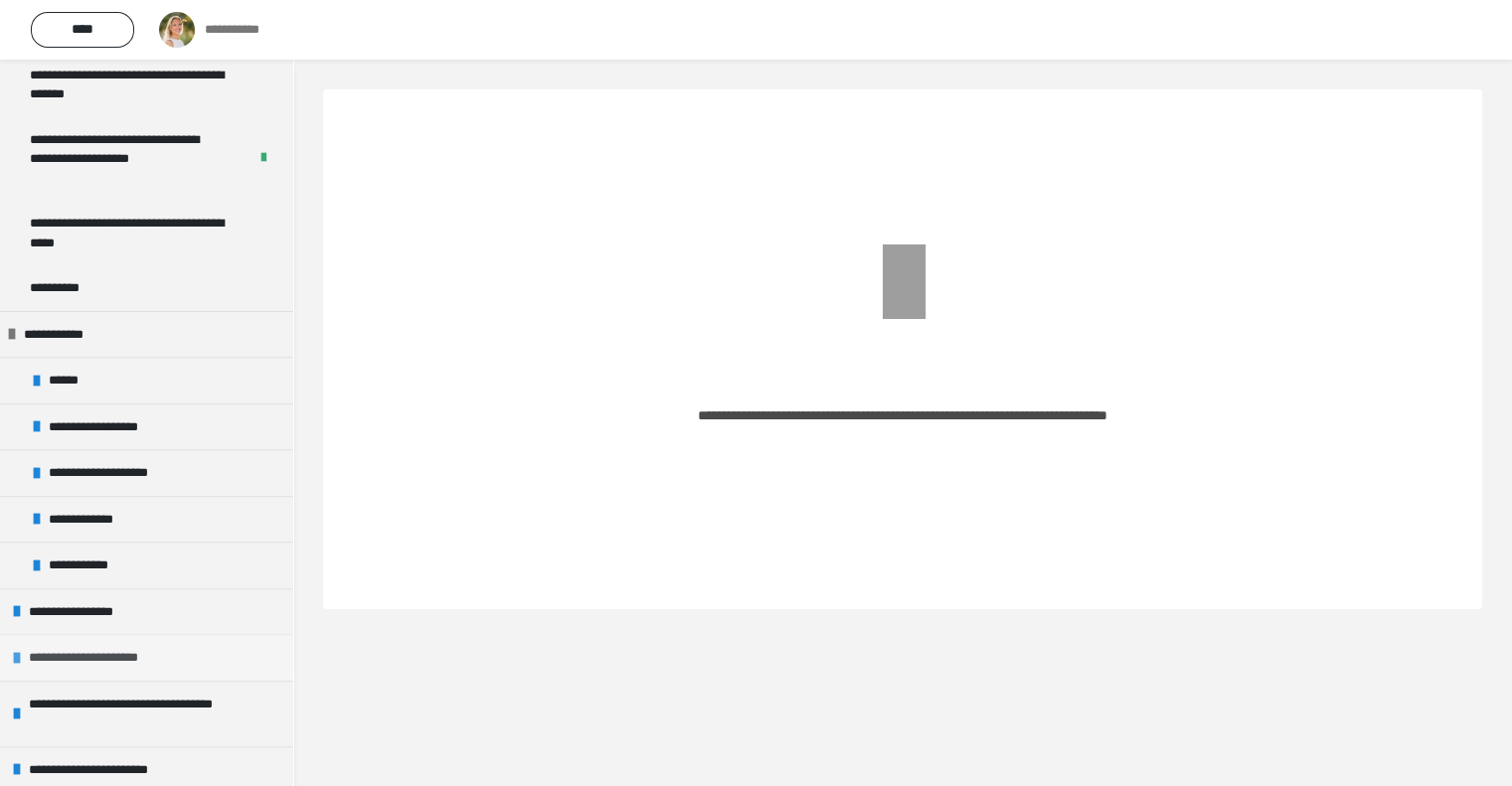 click on "**********" at bounding box center (99, 658) 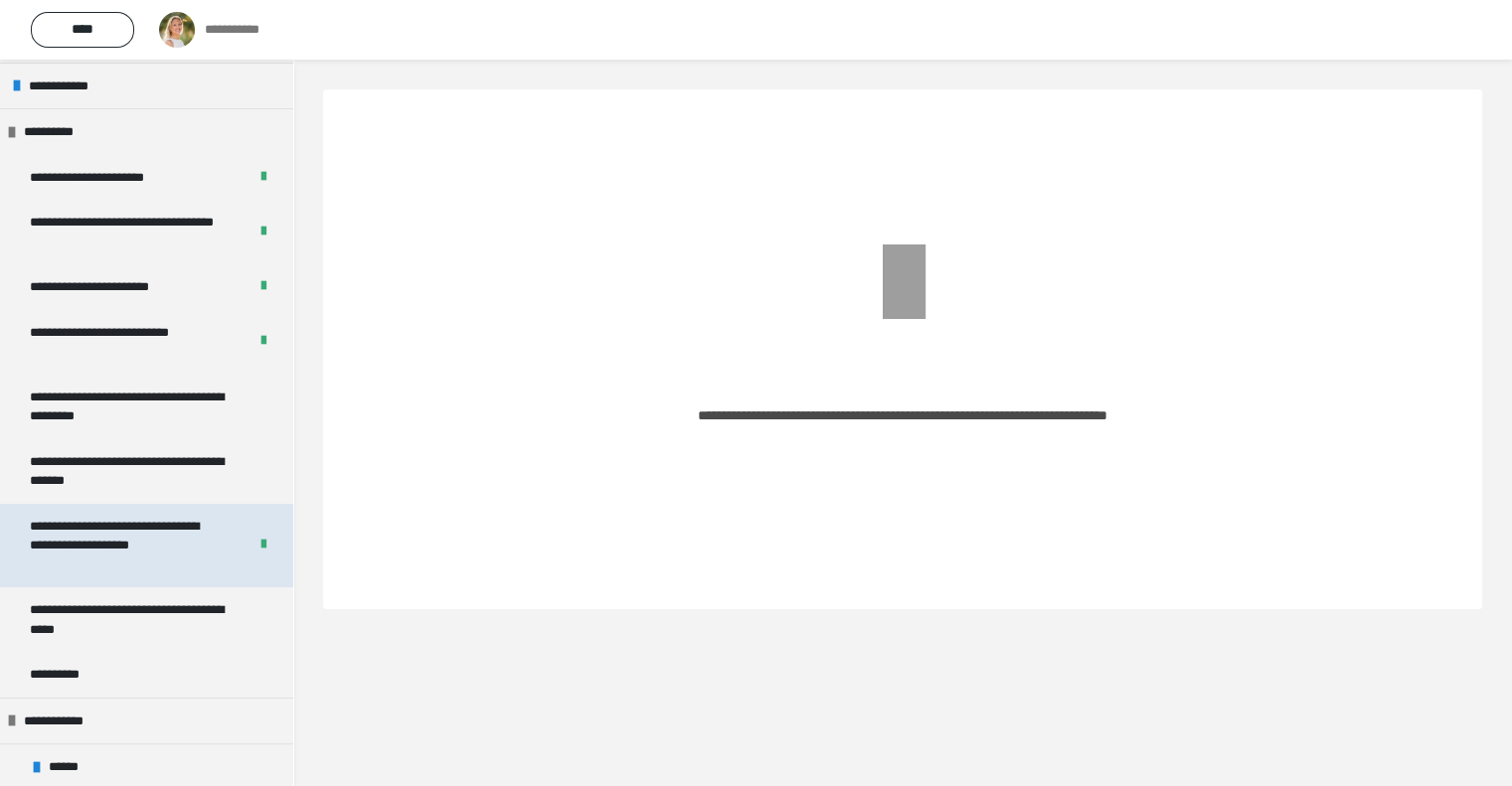 scroll, scrollTop: 300, scrollLeft: 0, axis: vertical 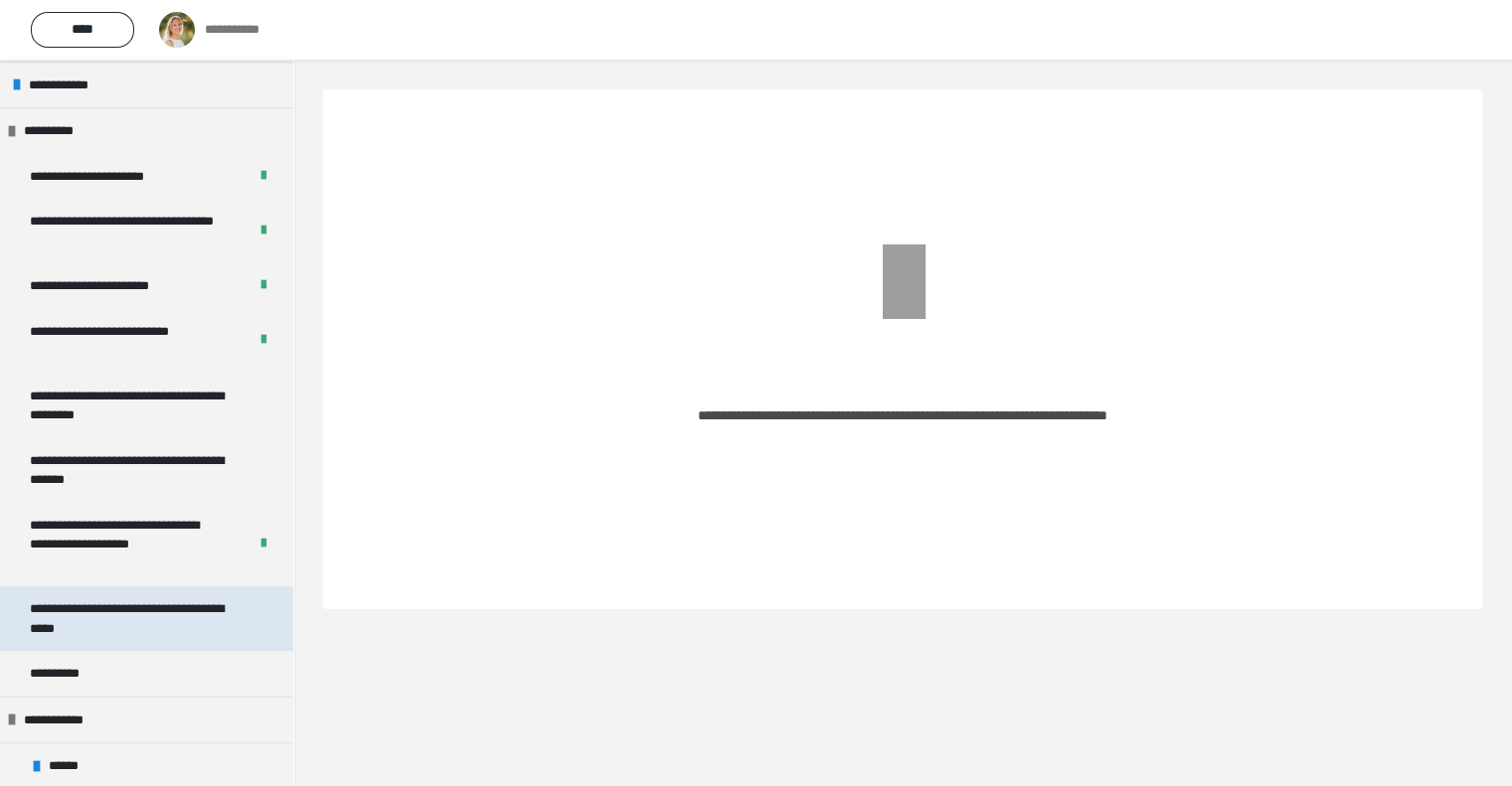 click on "**********" at bounding box center [131, 618] 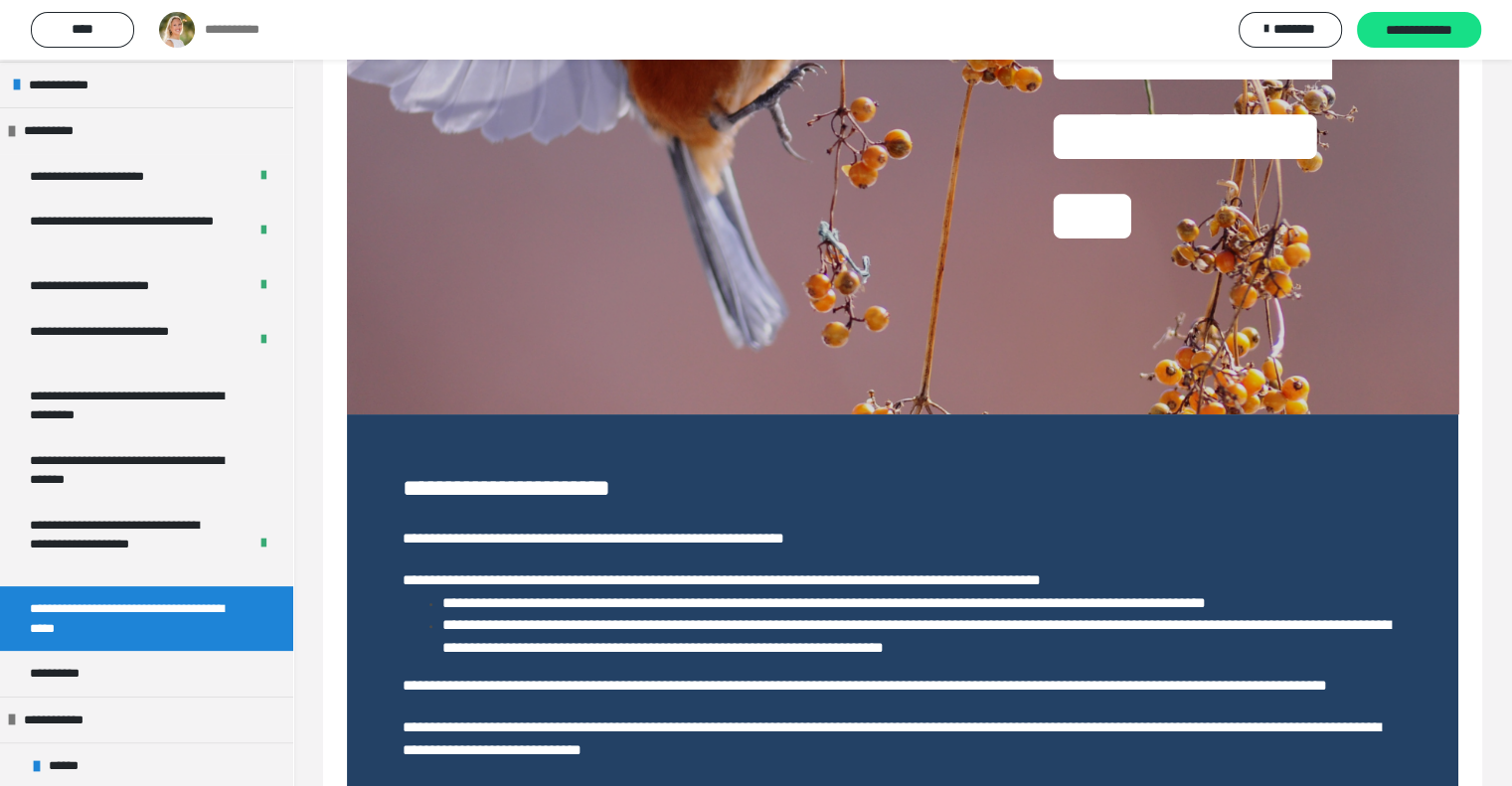 scroll, scrollTop: 567, scrollLeft: 0, axis: vertical 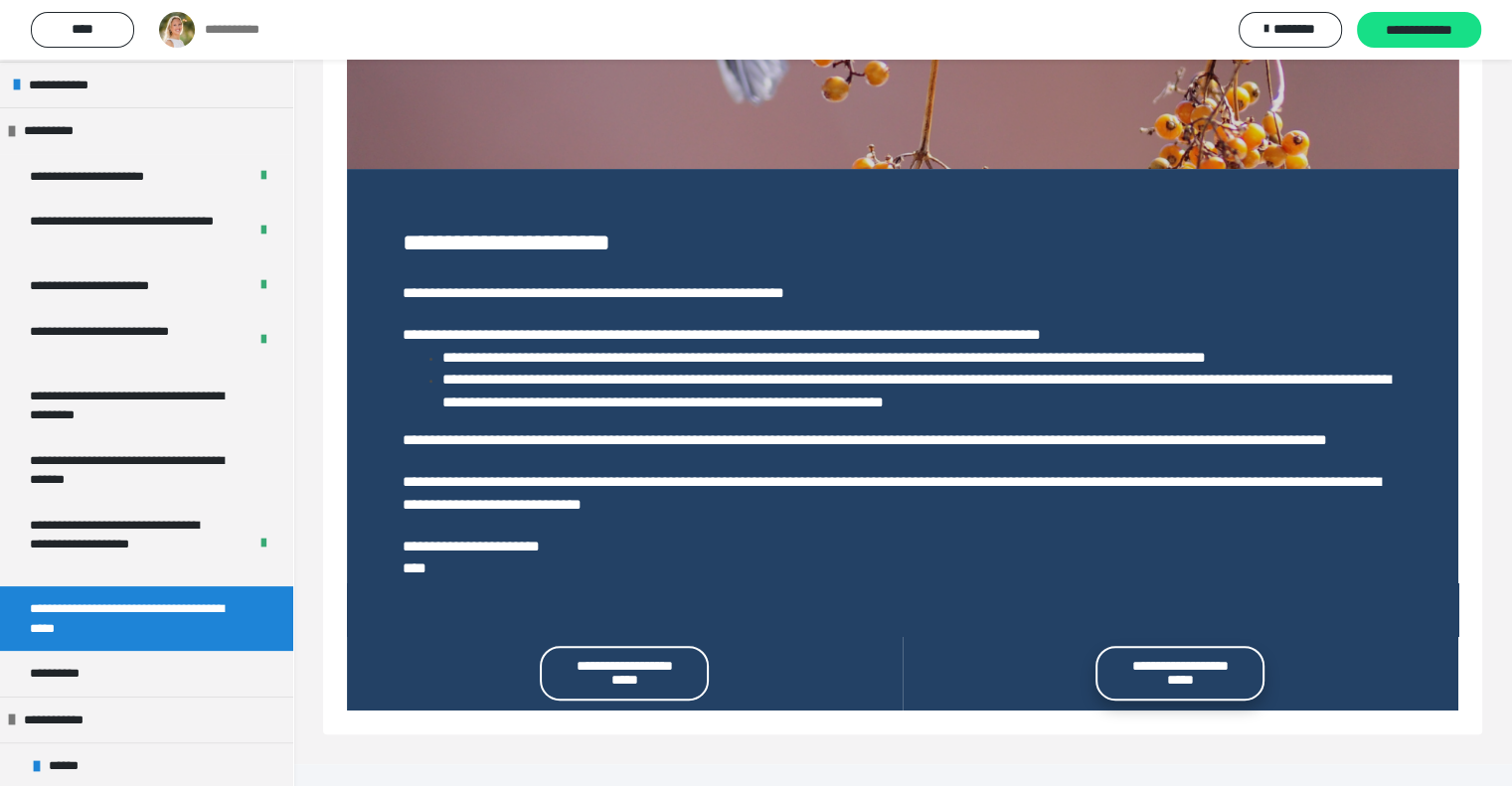 click on "**********" at bounding box center [1180, 673] 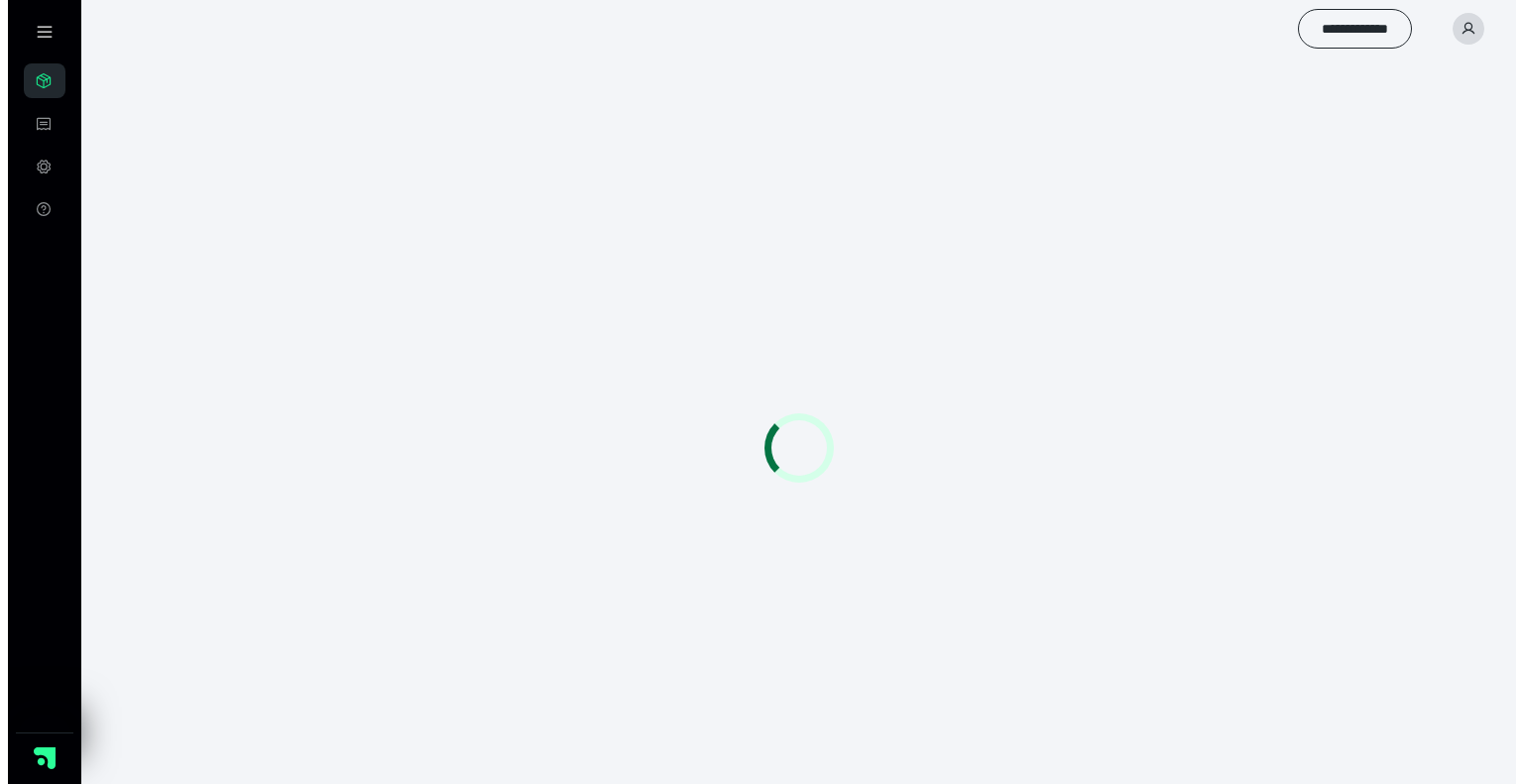 scroll, scrollTop: 0, scrollLeft: 0, axis: both 